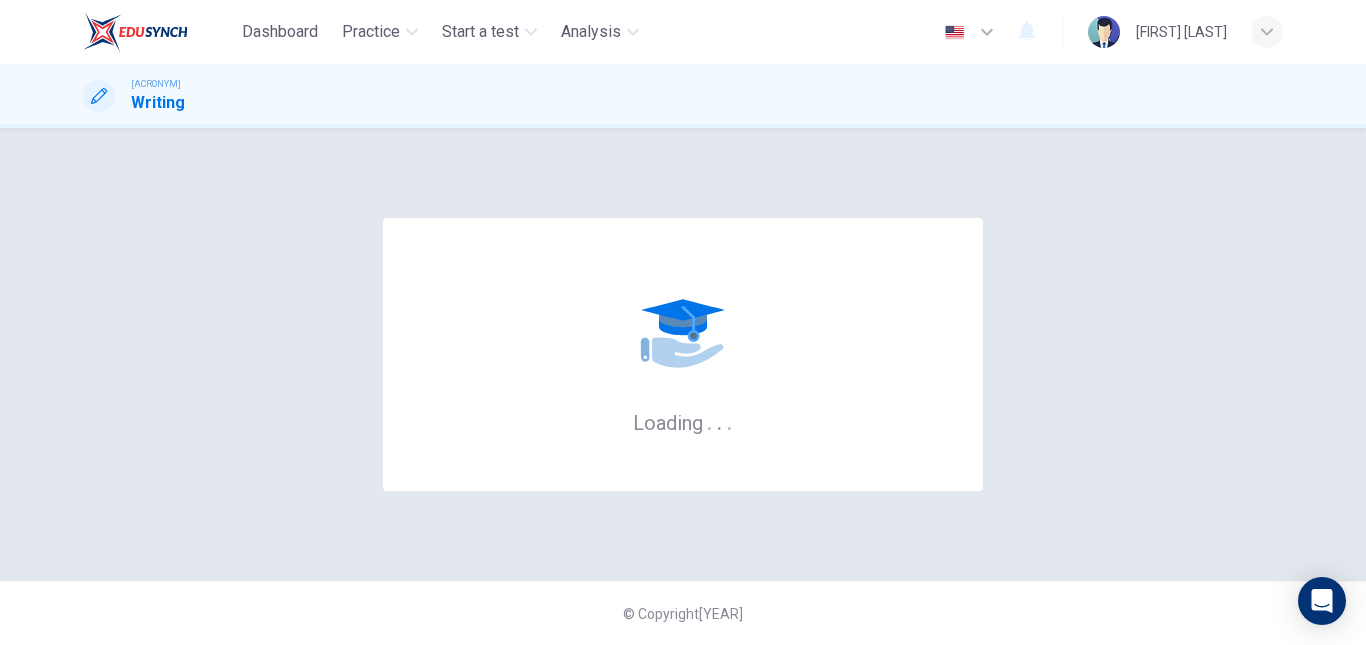scroll, scrollTop: 0, scrollLeft: 0, axis: both 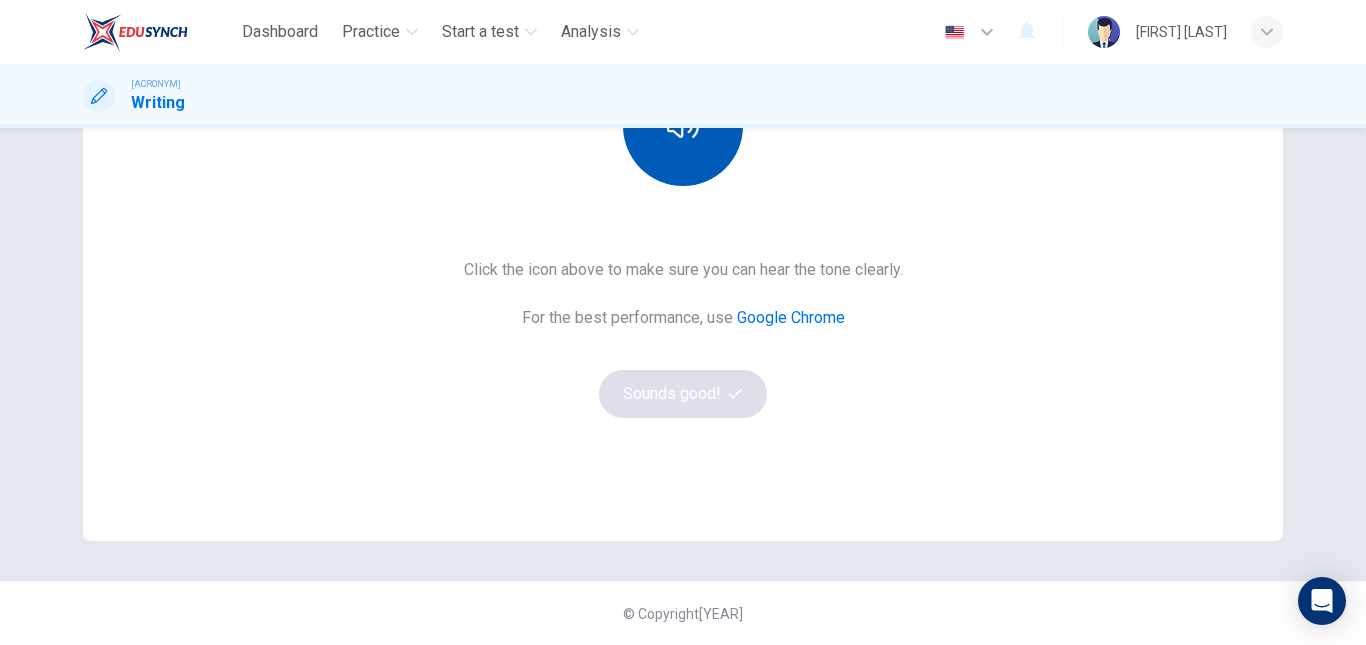 drag, startPoint x: 692, startPoint y: 188, endPoint x: 683, endPoint y: 149, distance: 40.024994 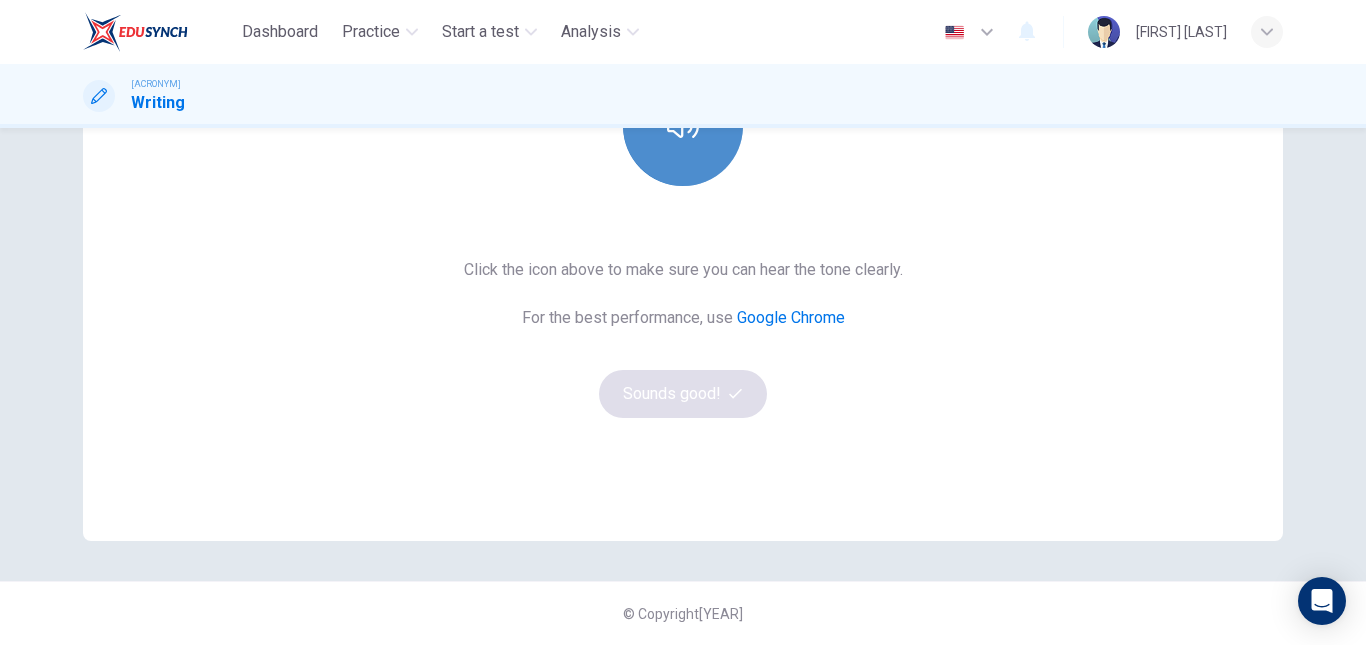 click at bounding box center [683, 126] 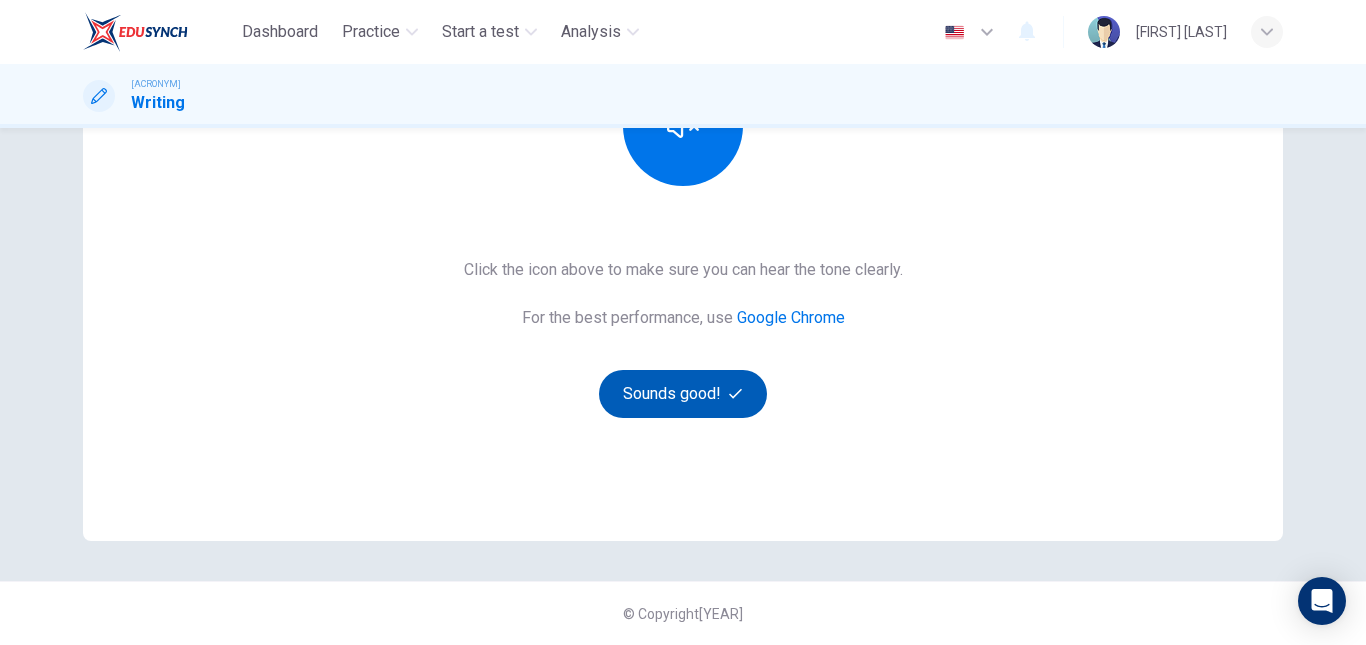 click on "Sounds good!" at bounding box center [683, 394] 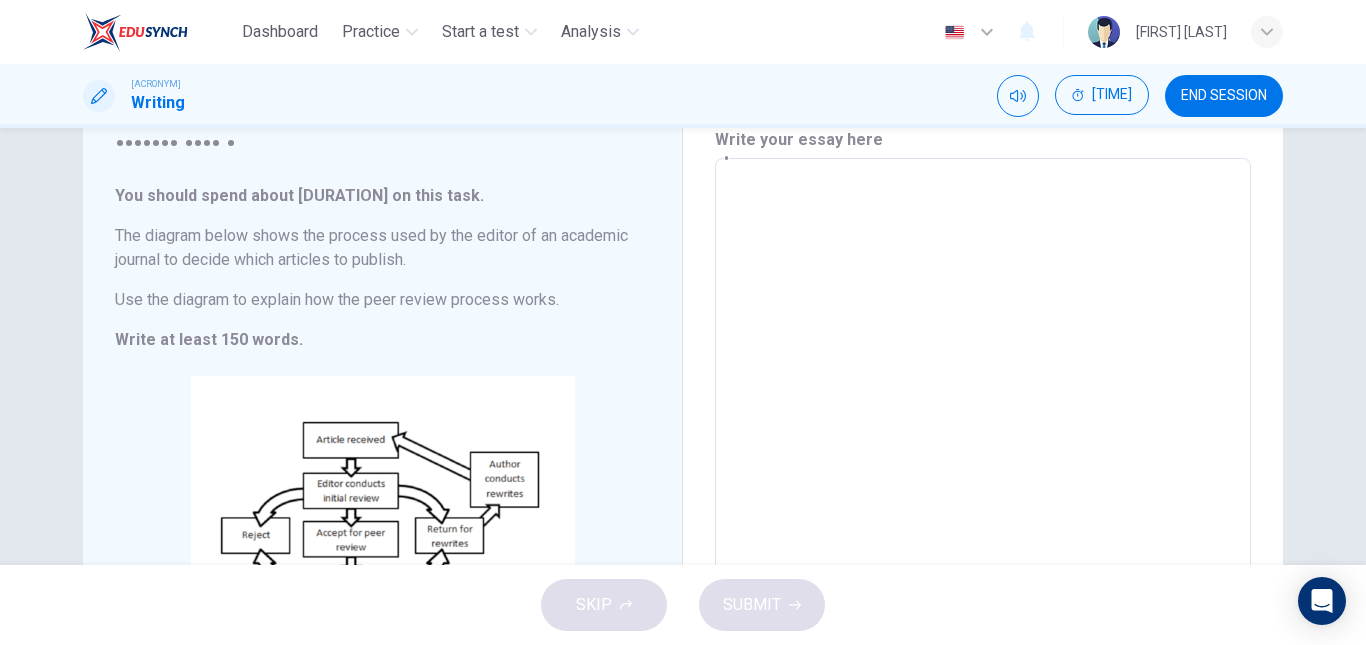 scroll, scrollTop: 78, scrollLeft: 0, axis: vertical 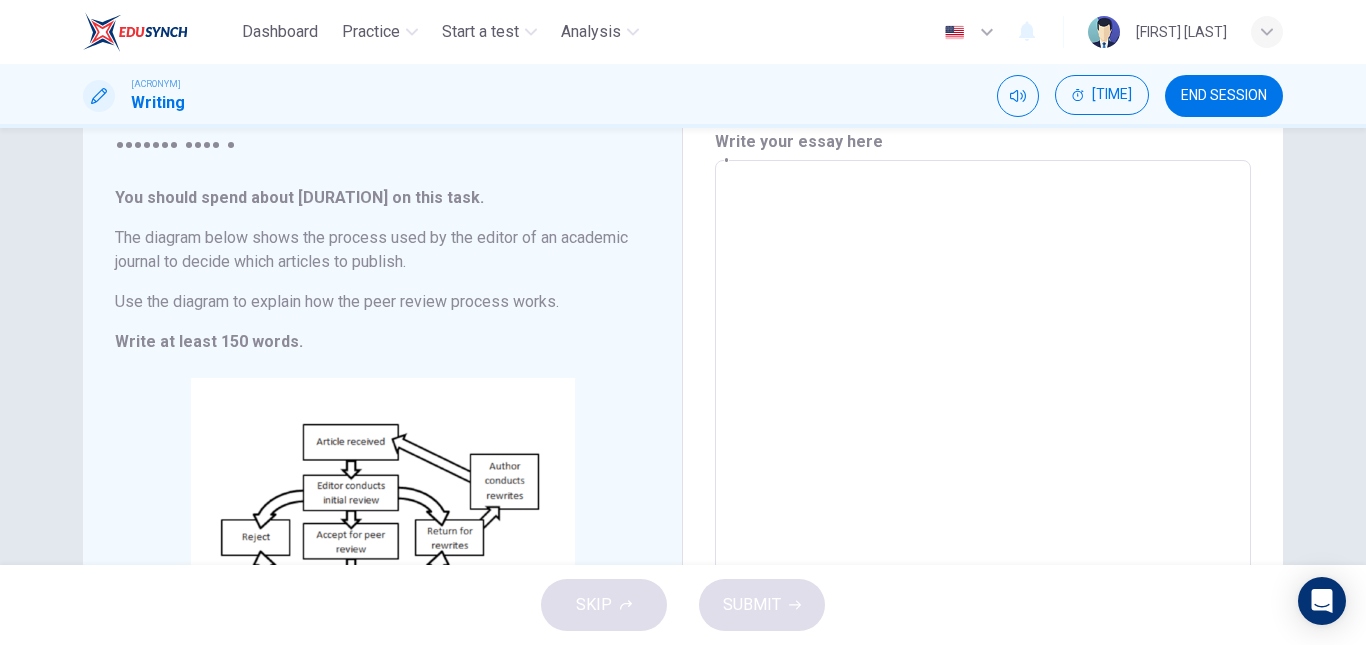 click at bounding box center (983, 444) 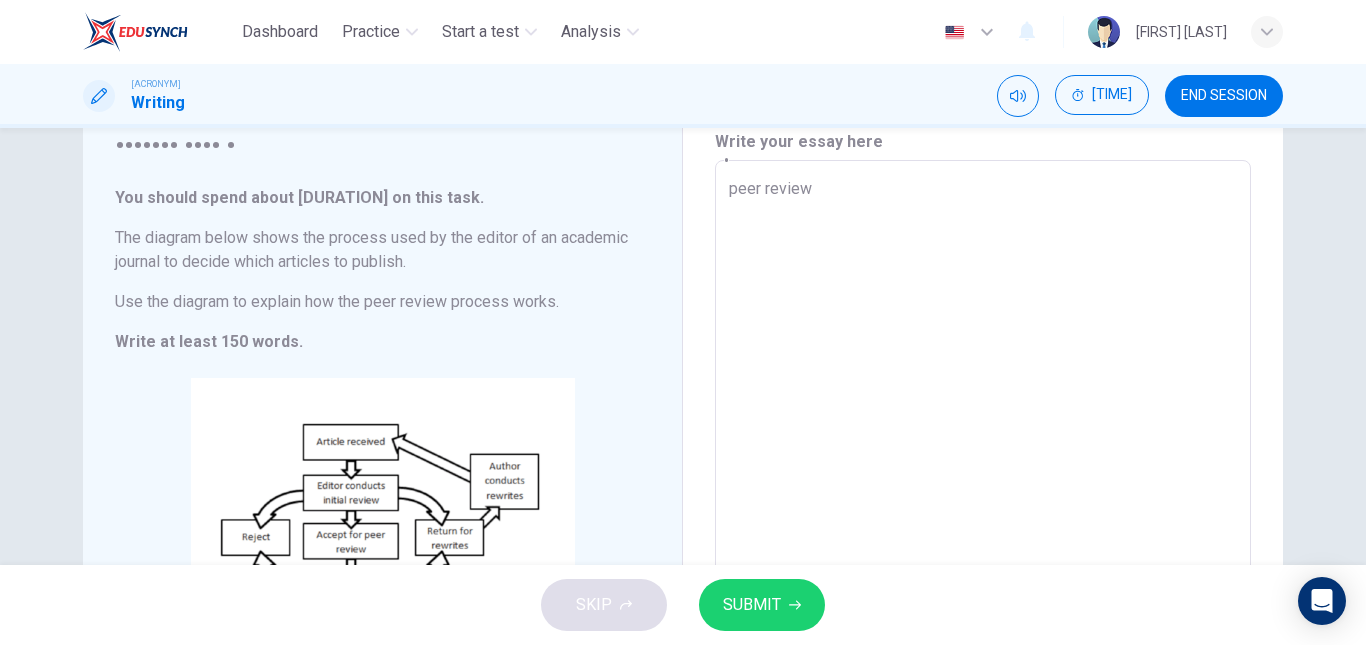drag, startPoint x: 328, startPoint y: 234, endPoint x: 414, endPoint y: 264, distance: 91.08238 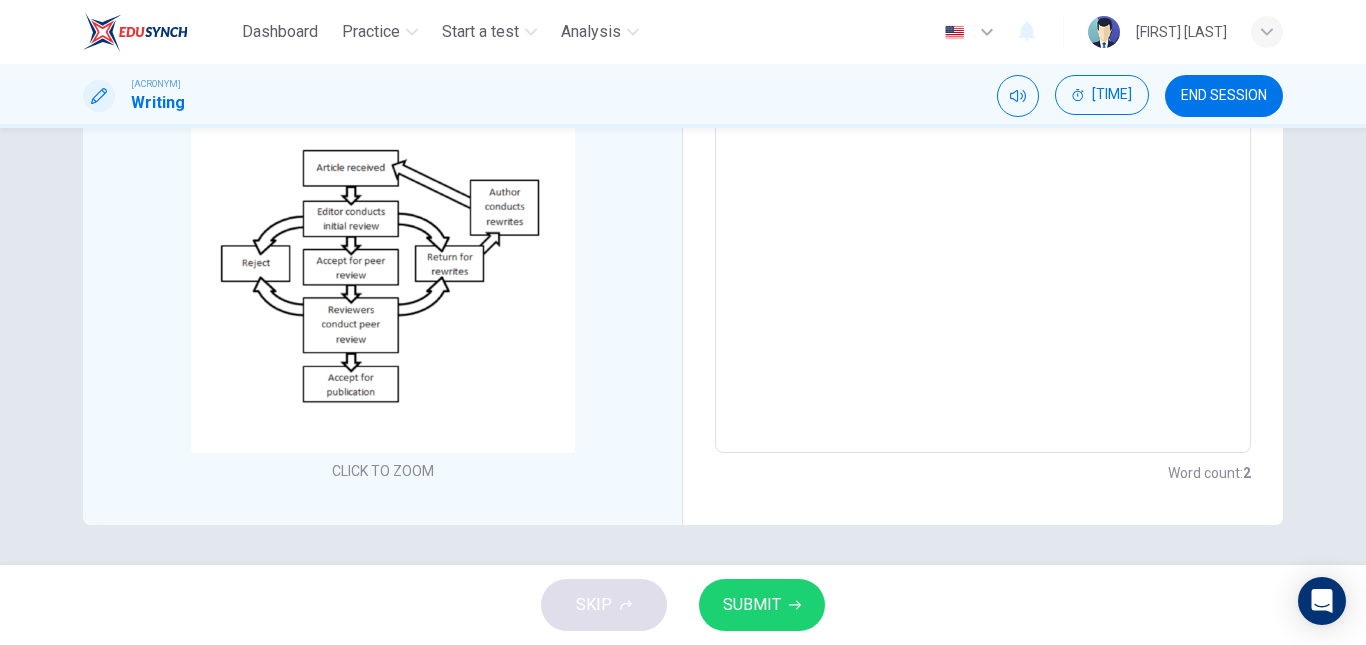 scroll, scrollTop: 0, scrollLeft: 0, axis: both 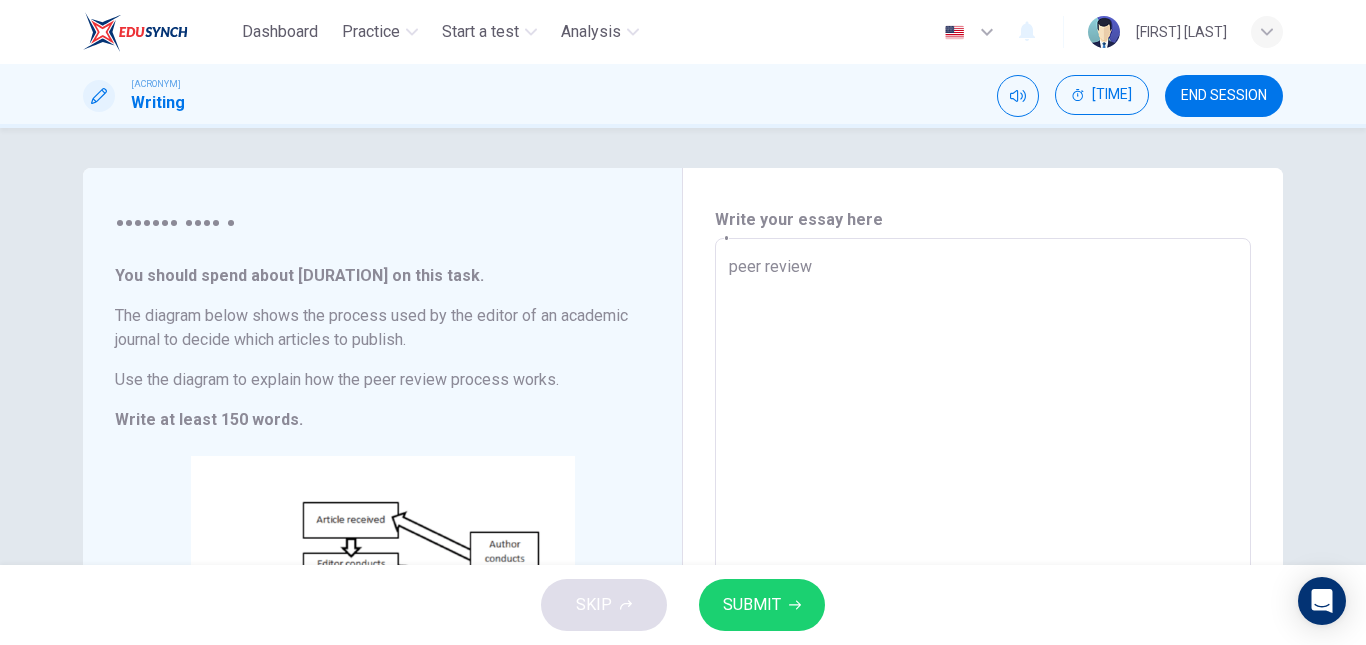 click on "peer review" at bounding box center [983, 522] 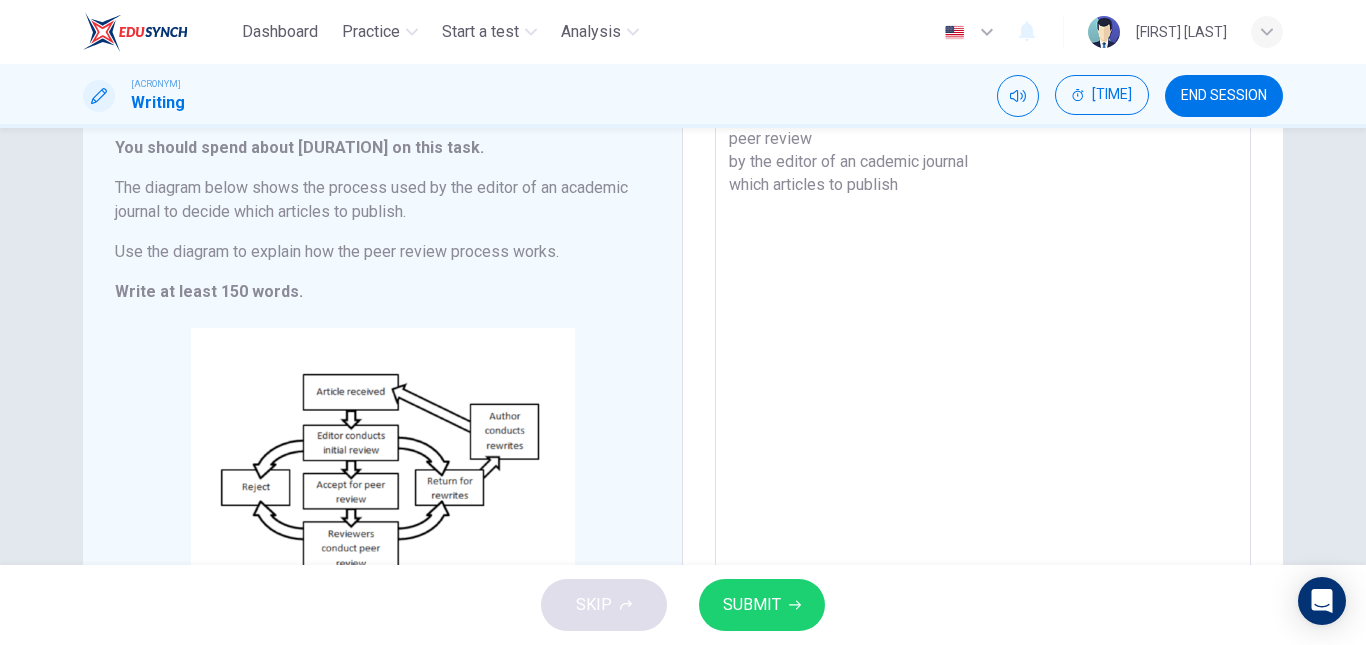 scroll, scrollTop: 108, scrollLeft: 0, axis: vertical 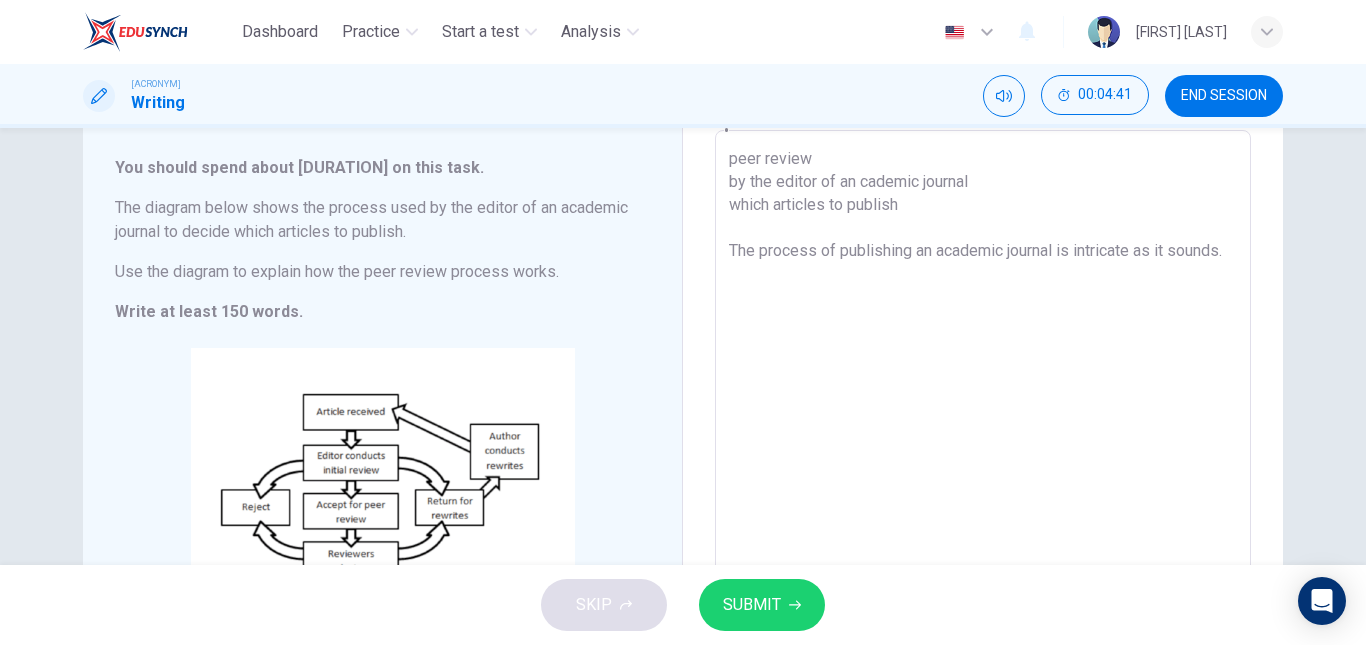 click on "peer review
by the editor of an cademic journal
which articles to publish
The process of publishing an academic journal is intricate as it sounds." at bounding box center [983, 414] 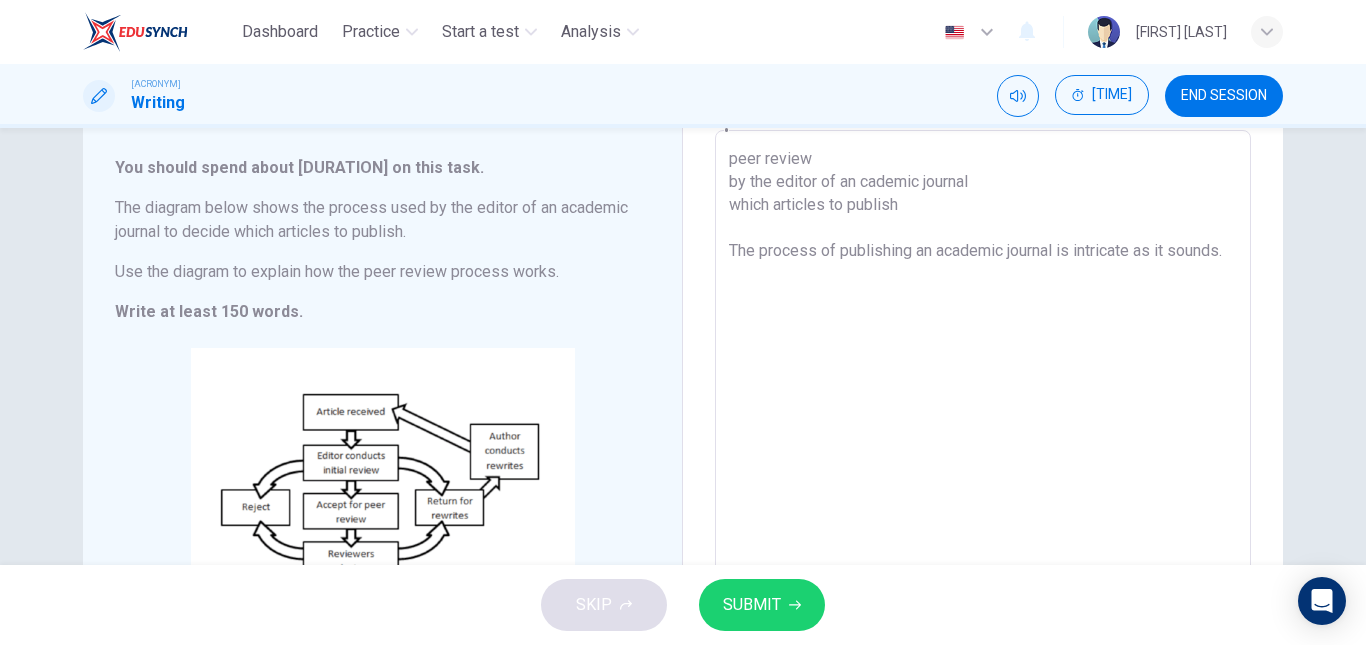 click on "peer review
by the editor of an cademic journal
which articles to publish
The process of publishing an academic journal is intricate as it sounds." at bounding box center [983, 414] 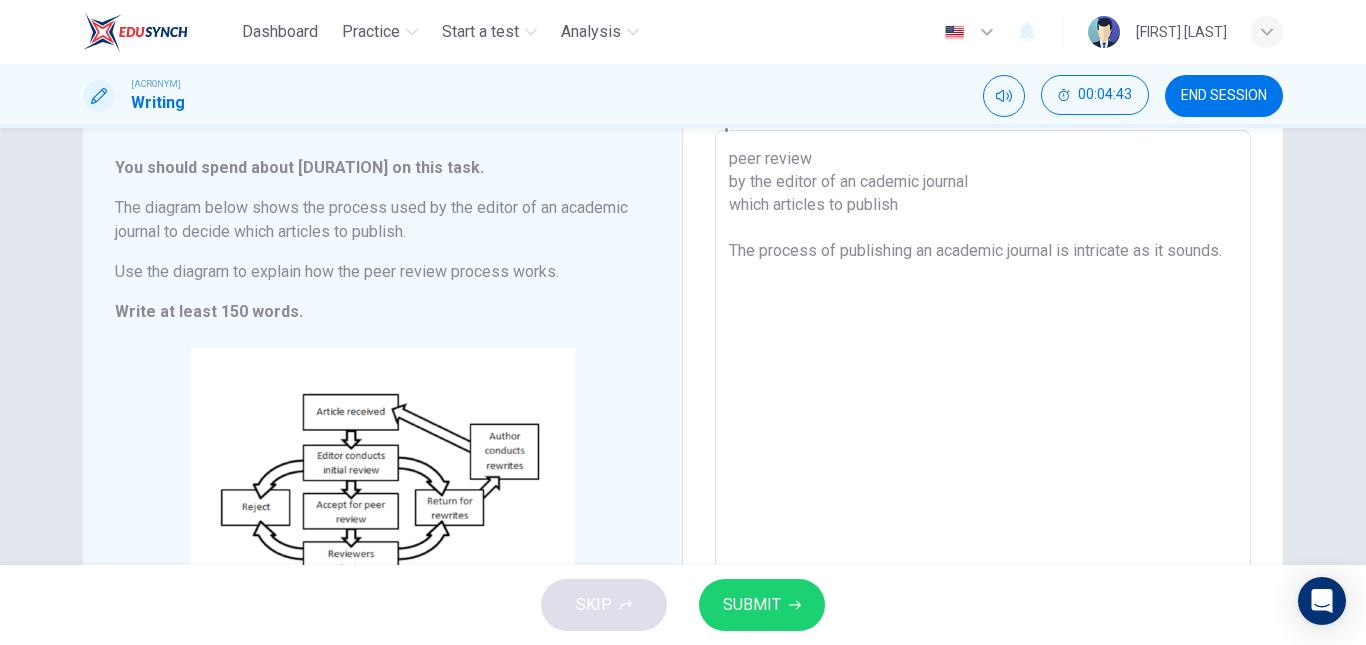 click on "peer review
by the editor of an cademic journal
which articles to publish
The process of publishing an academic journal is intricate as it sounds." at bounding box center (983, 414) 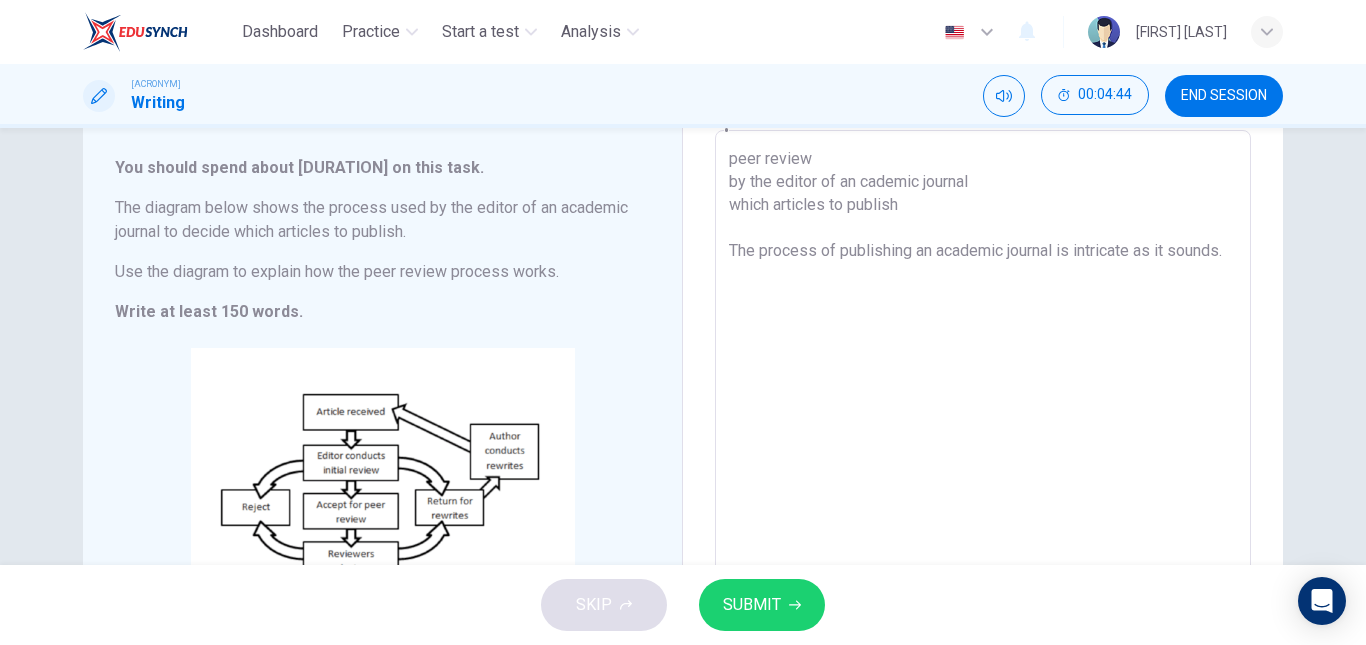 click on "peer review
by the editor of an cademic journal
which articles to publish
The process of publishing an academic journal is intricate as it sounds." at bounding box center [983, 414] 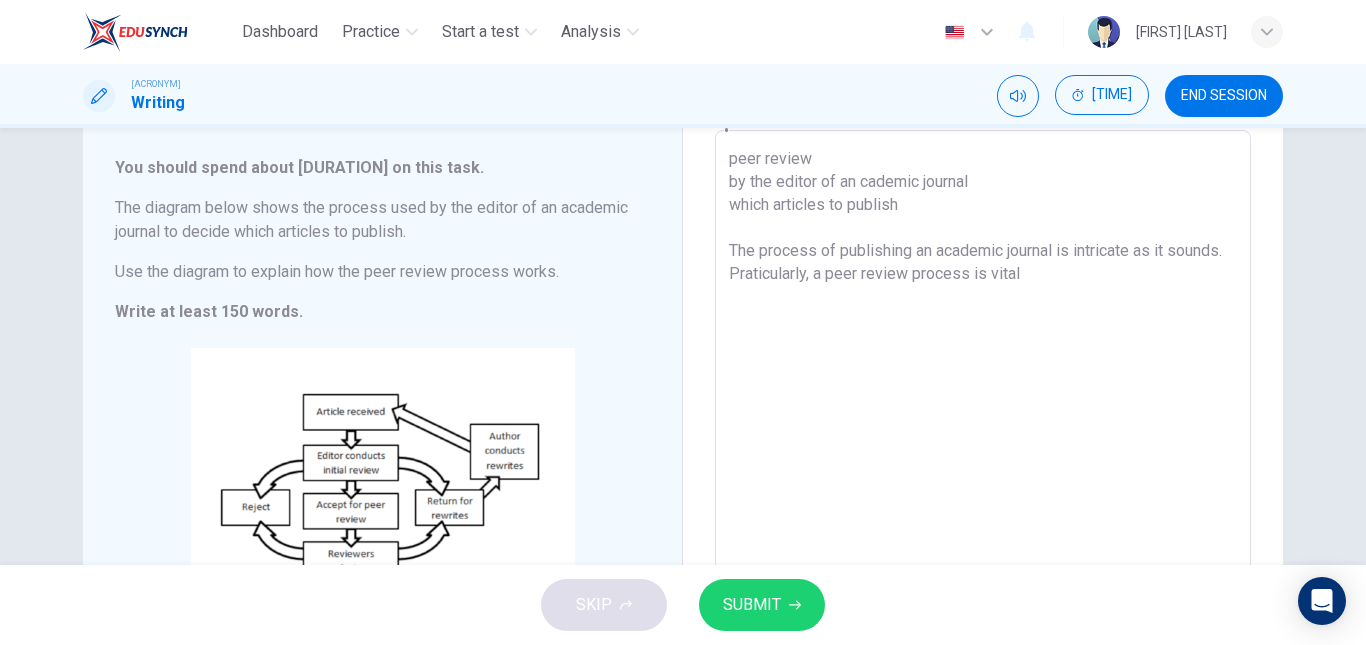 drag, startPoint x: 793, startPoint y: 276, endPoint x: 808, endPoint y: 276, distance: 15 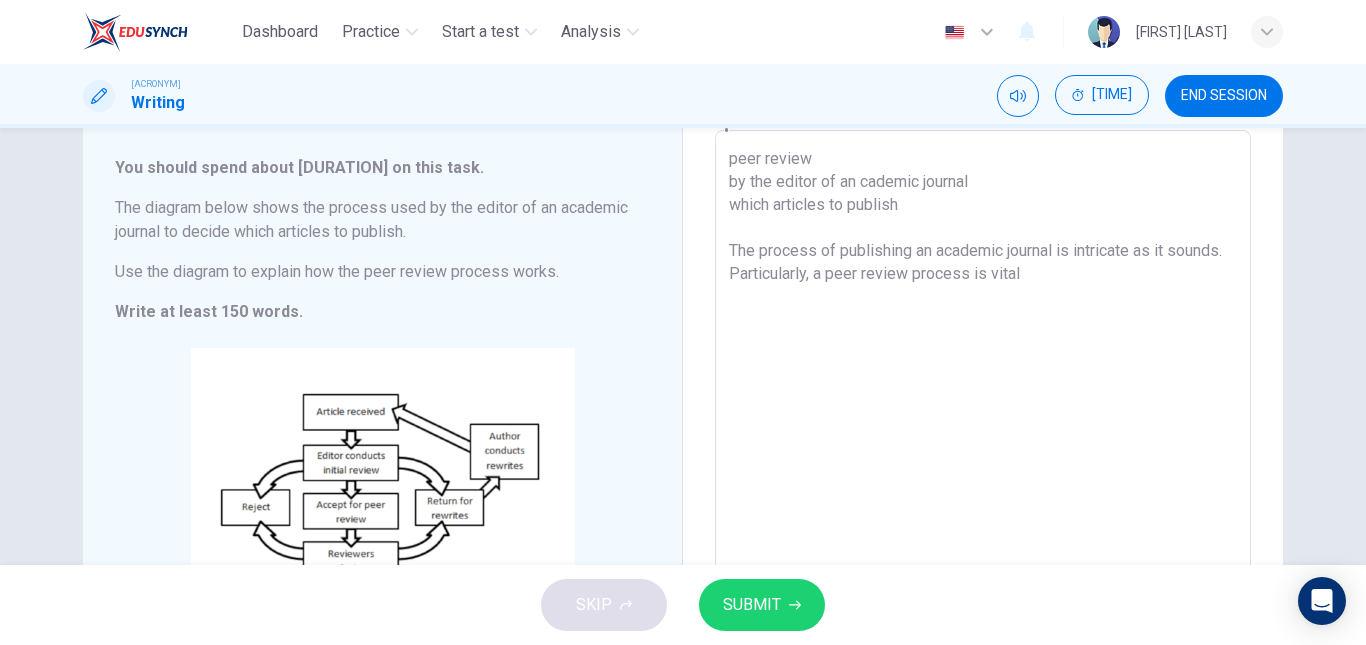 click on "peer review
by the editor of an cademic journal
which articles to publish
The process of publishing an academic journal is intricate as it sounds. Particularly, a peer review process is vital" at bounding box center [983, 414] 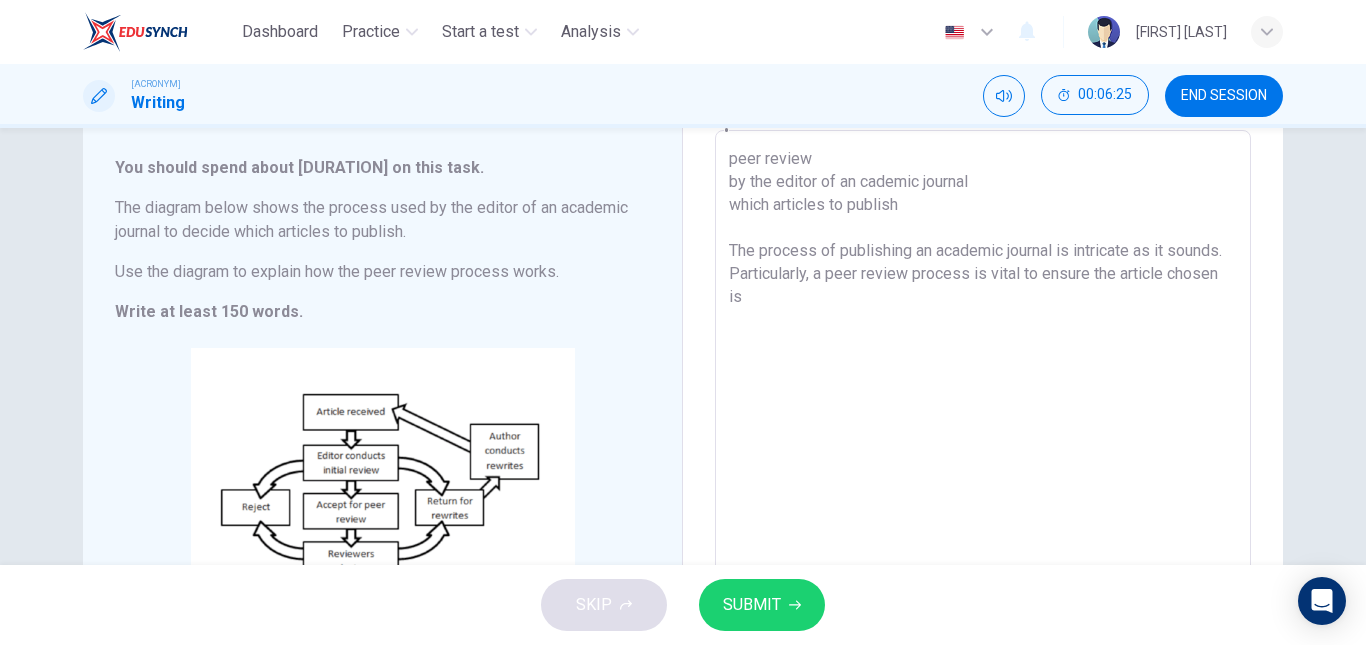 drag, startPoint x: 1175, startPoint y: 278, endPoint x: 1195, endPoint y: 308, distance: 36.05551 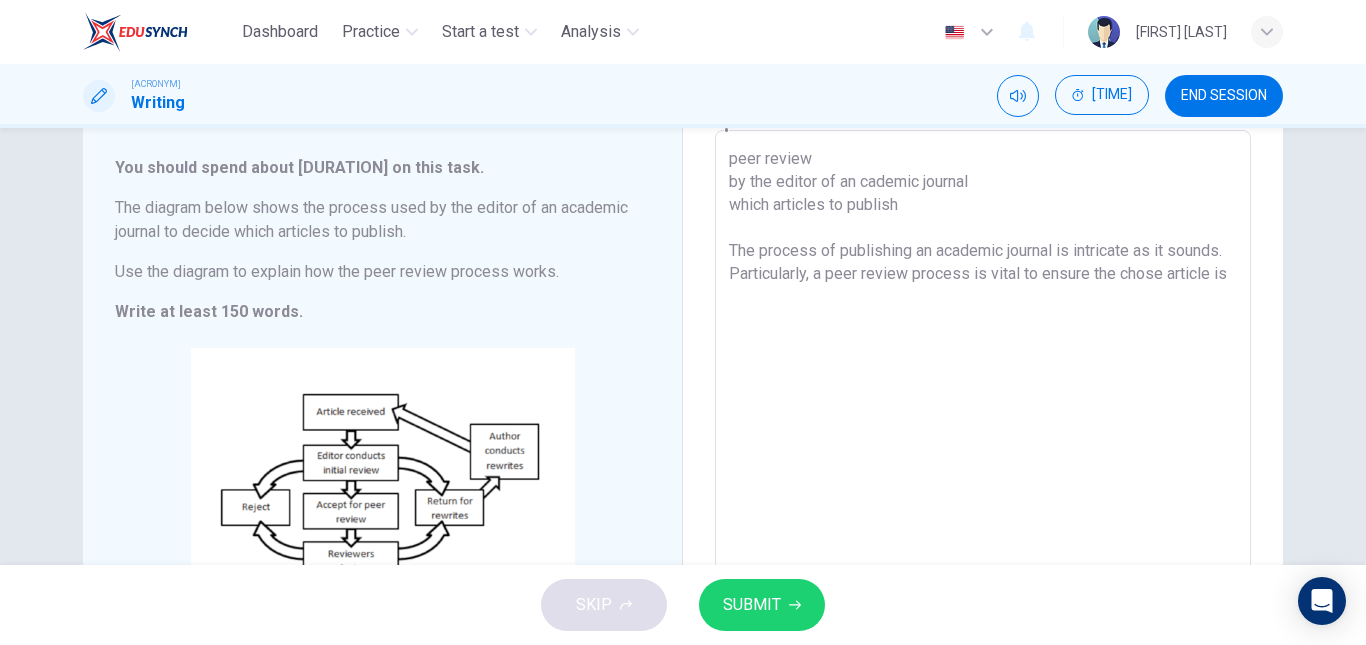 click on "peer review
by the editor of an cademic journal
which articles to publish
The process of publishing an academic journal is intricate as it sounds. Particularly, a peer review process is vital to ensure the chose article is" at bounding box center [983, 414] 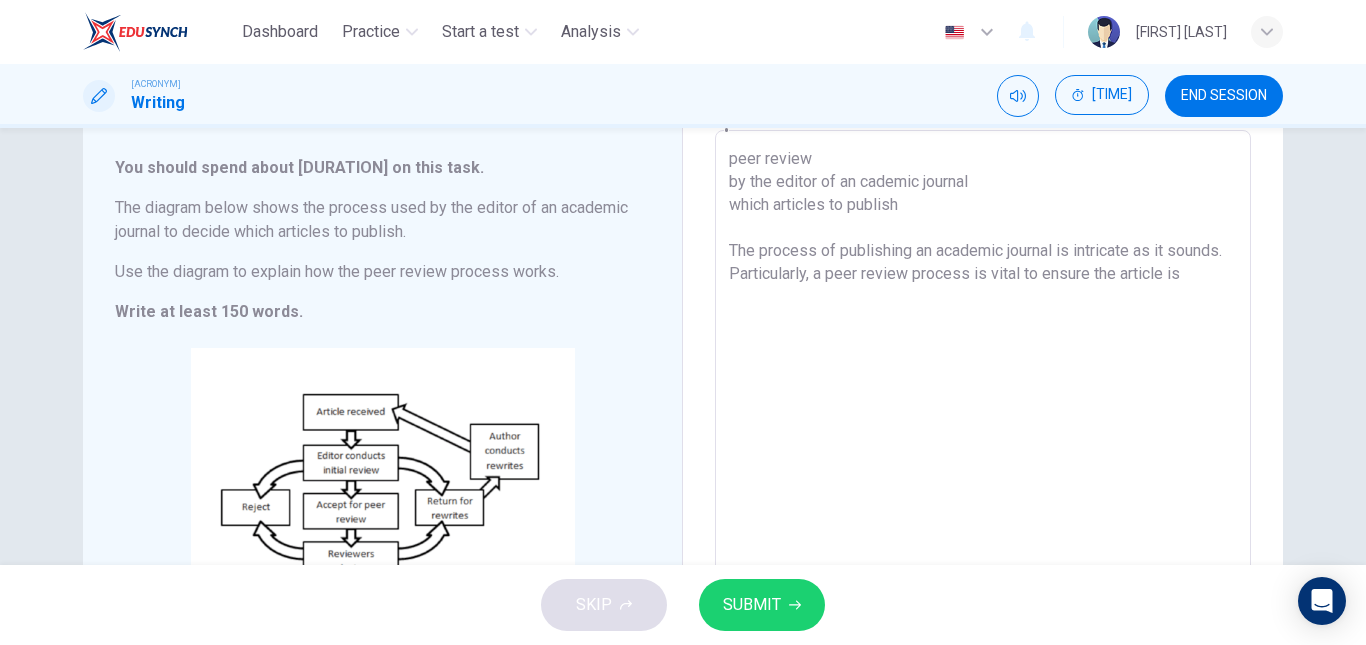 click on "peer review
by the editor of an cademic journal
which articles to publish
The process of publishing an academic journal is intricate as it sounds. Particularly, a peer review process is vital to ensure the article is" at bounding box center (983, 414) 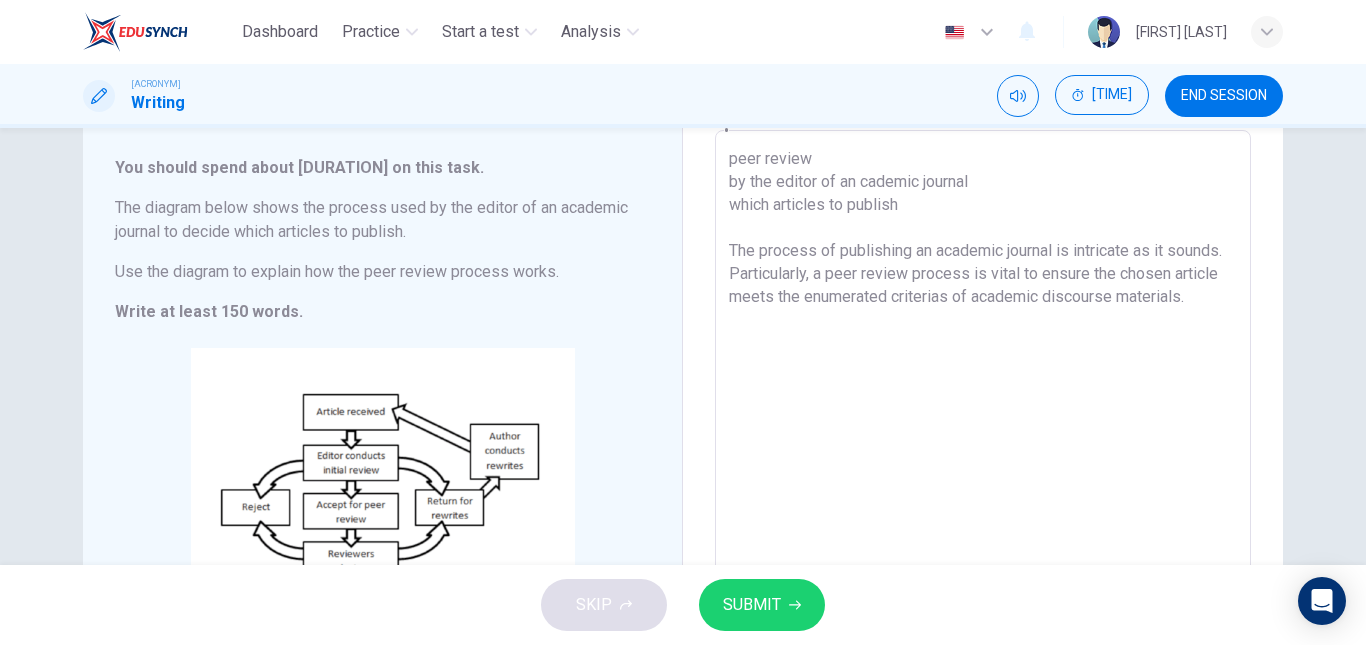drag, startPoint x: 1222, startPoint y: 299, endPoint x: 1149, endPoint y: 305, distance: 73.24616 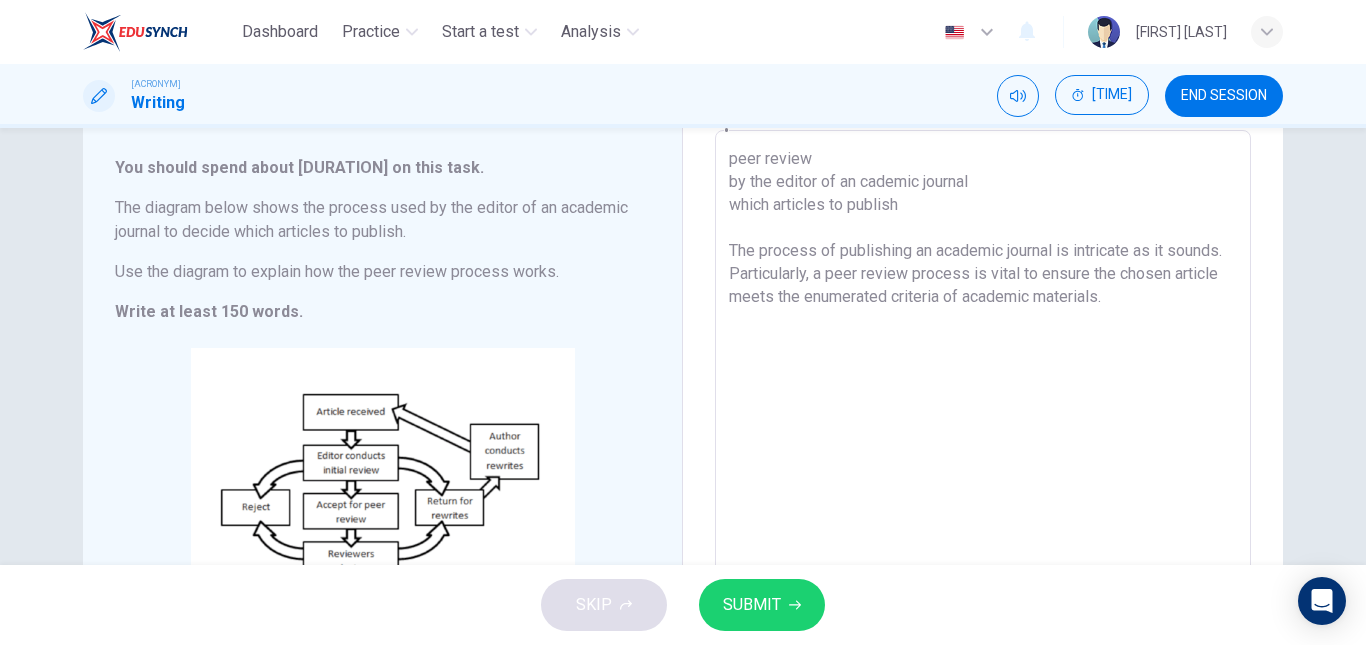 drag, startPoint x: 1129, startPoint y: 301, endPoint x: 1068, endPoint y: 304, distance: 61.073727 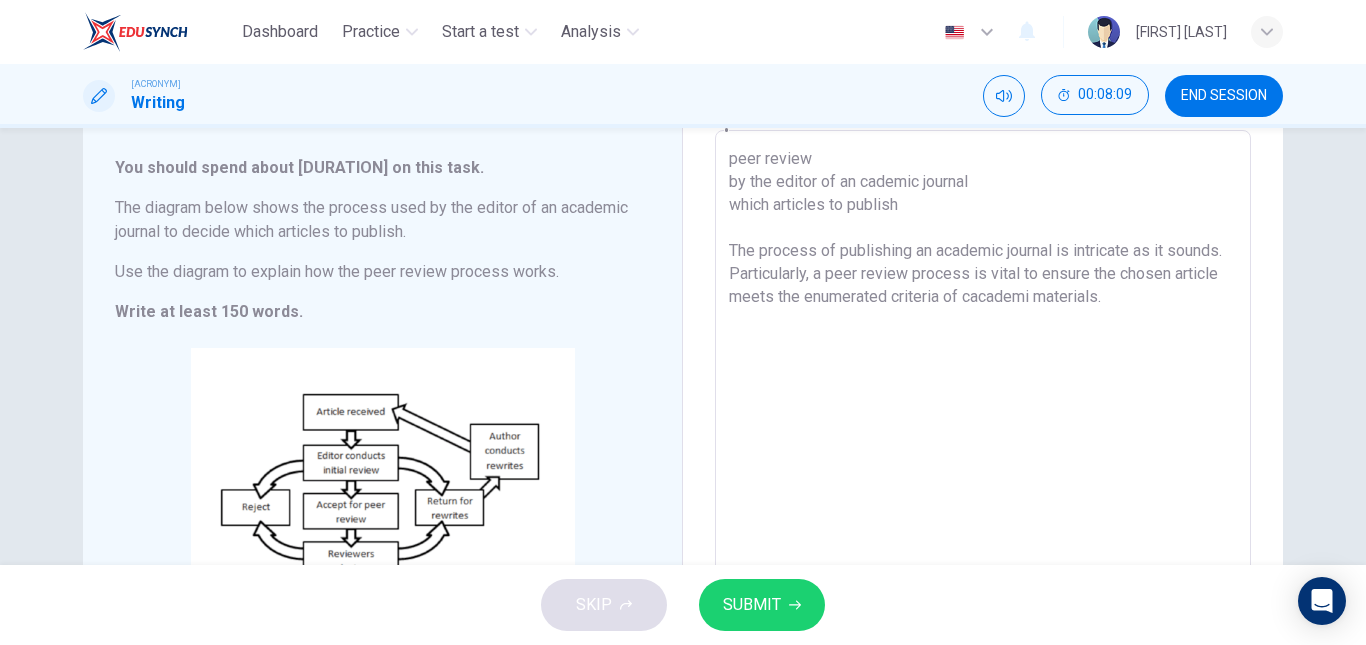 click on "peer review
by the editor of an cademic journal
which articles to publish
The process of publishing an academic journal is intricate as it sounds. Particularly, a peer review process is vital to ensure the chosen article meets the enumerated criteria of cacademi materials." at bounding box center [983, 414] 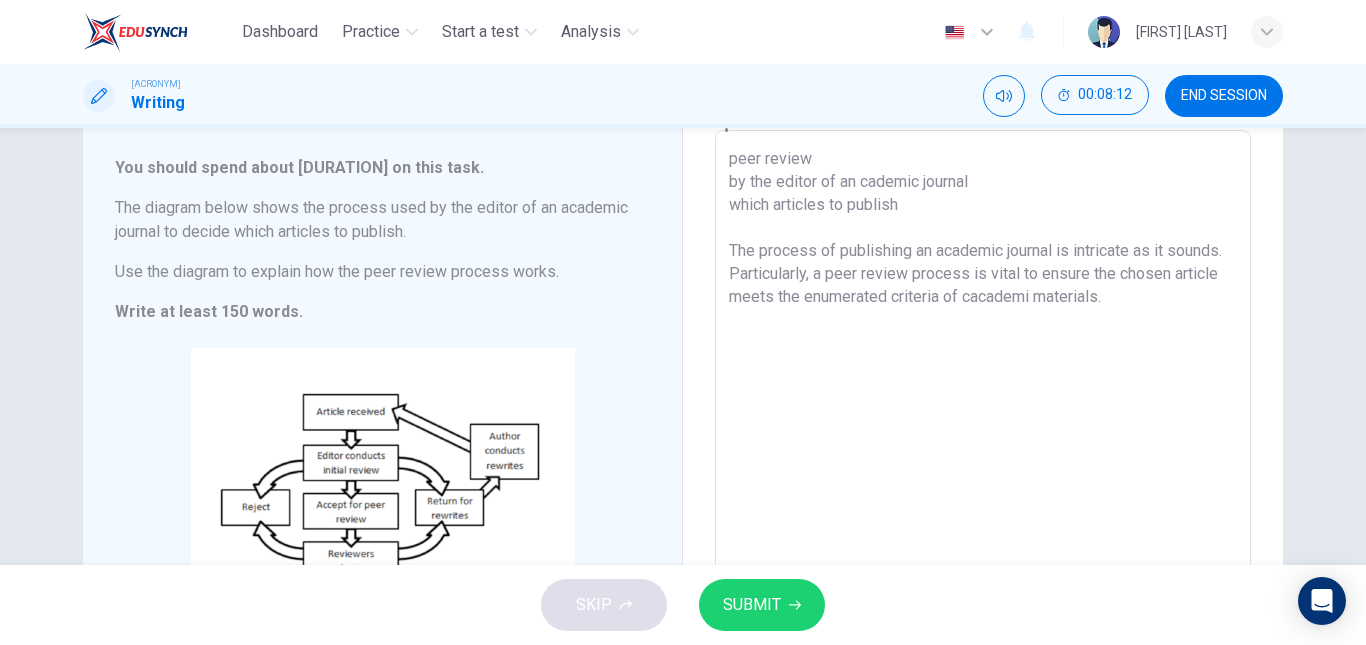 drag, startPoint x: 1137, startPoint y: 298, endPoint x: 1063, endPoint y: 302, distance: 74.10803 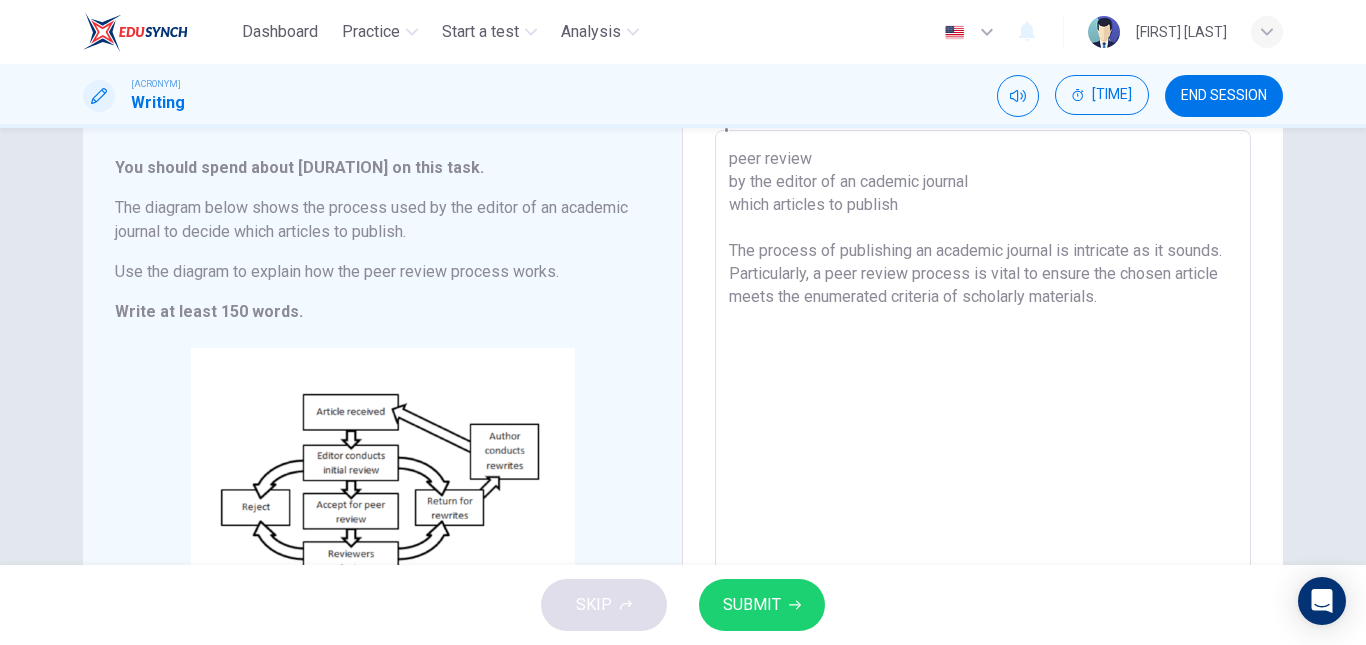 click on "peer review
by the editor of an cademic journal
which articles to publish
The process of publishing an academic journal is intricate as it sounds. Particularly, a peer review process is vital to ensure the chosen article meets the enumerated criteria of scholarly materials." at bounding box center (983, 414) 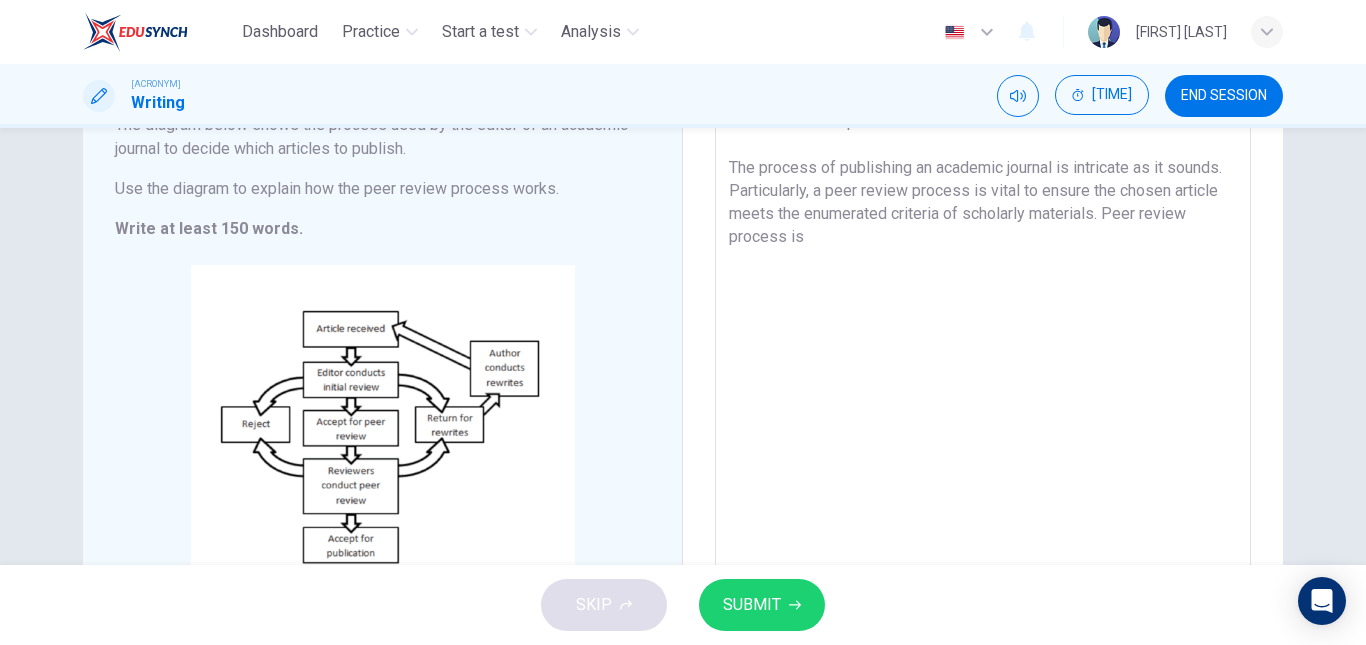 scroll, scrollTop: 192, scrollLeft: 0, axis: vertical 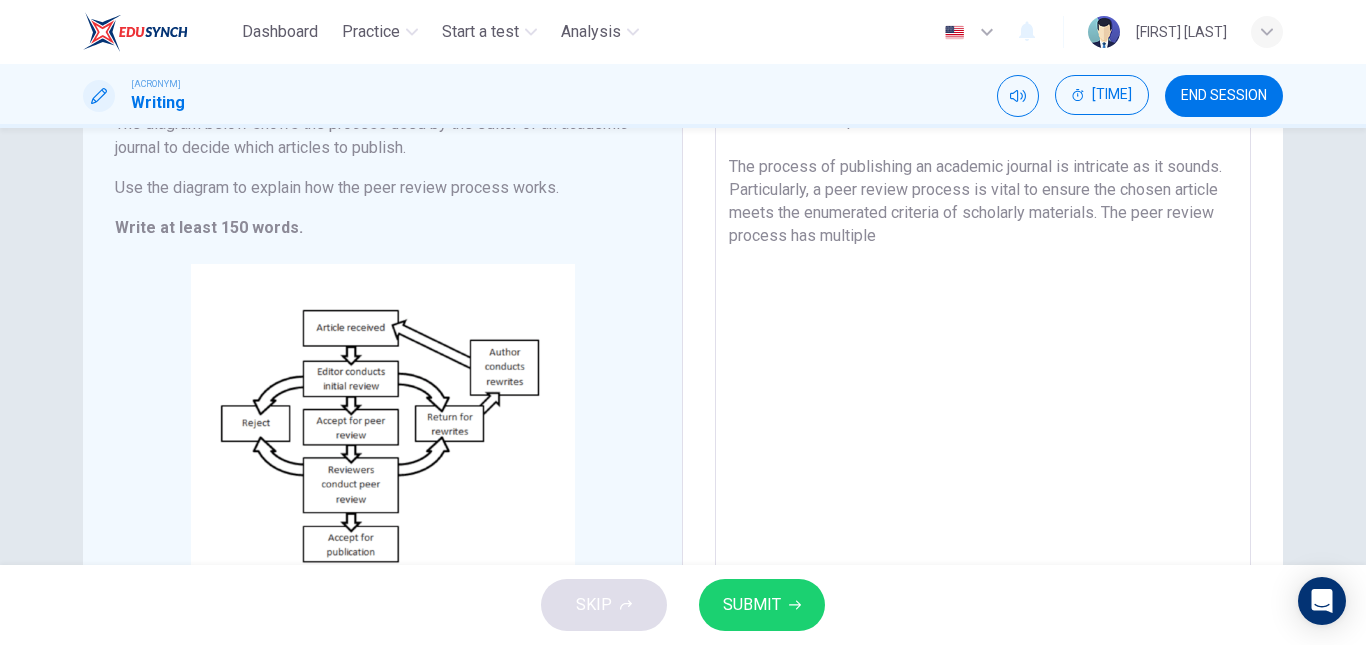 drag, startPoint x: 750, startPoint y: 236, endPoint x: 718, endPoint y: 237, distance: 32.01562 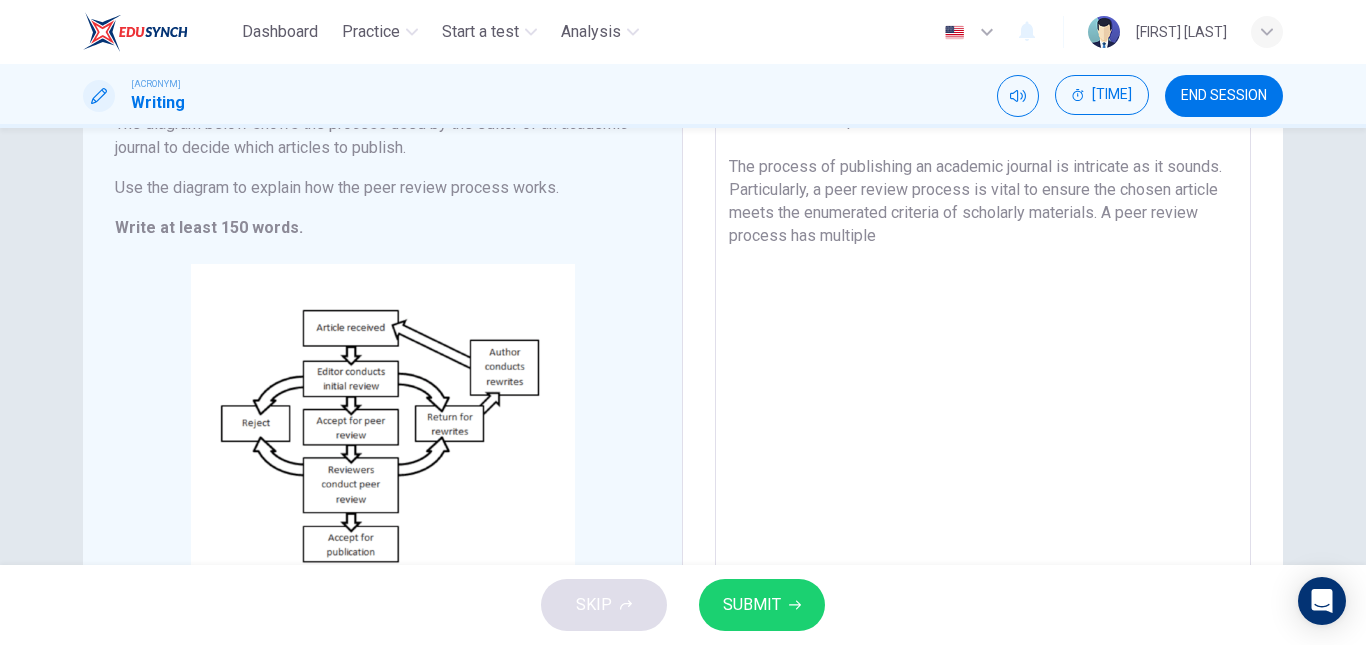 click on "peer review
by the editor of an cademic journal
which articles to publish
The process of publishing an academic journal is intricate as it sounds. Particularly, a peer review process is vital to ensure the chosen article meets the enumerated criteria of scholarly materials. A peer review process has multiple" at bounding box center [983, 330] 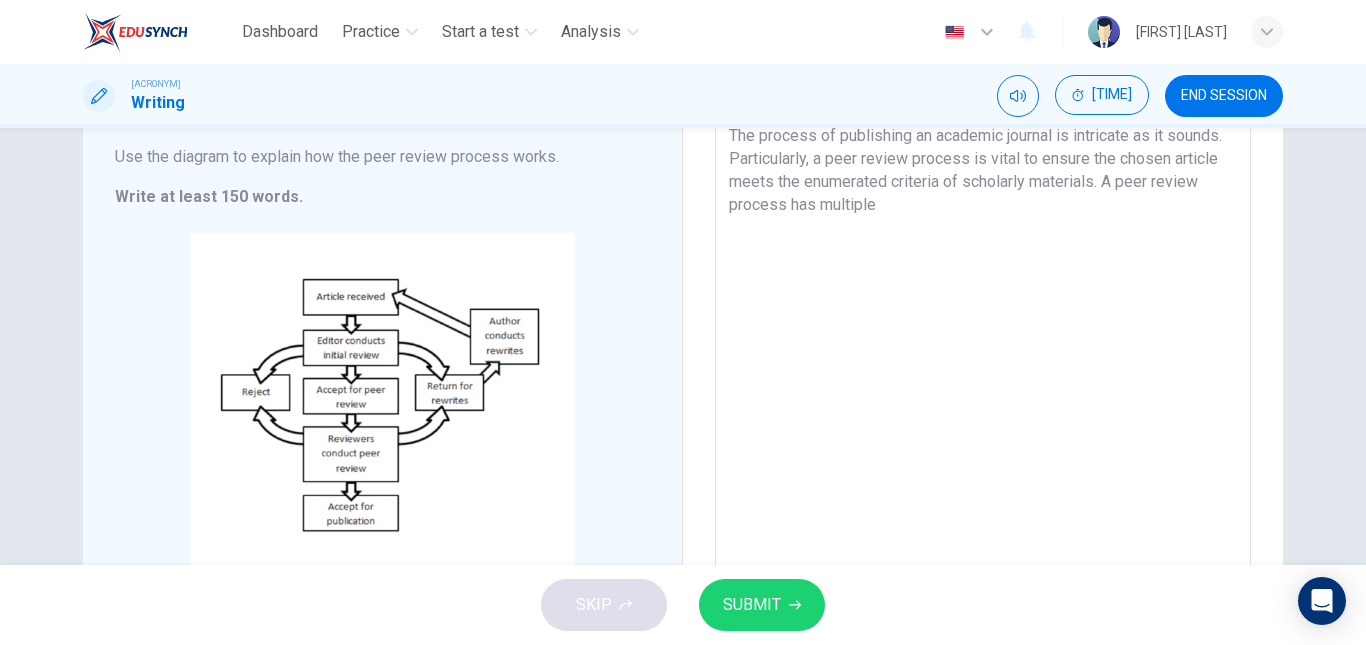 scroll, scrollTop: 232, scrollLeft: 0, axis: vertical 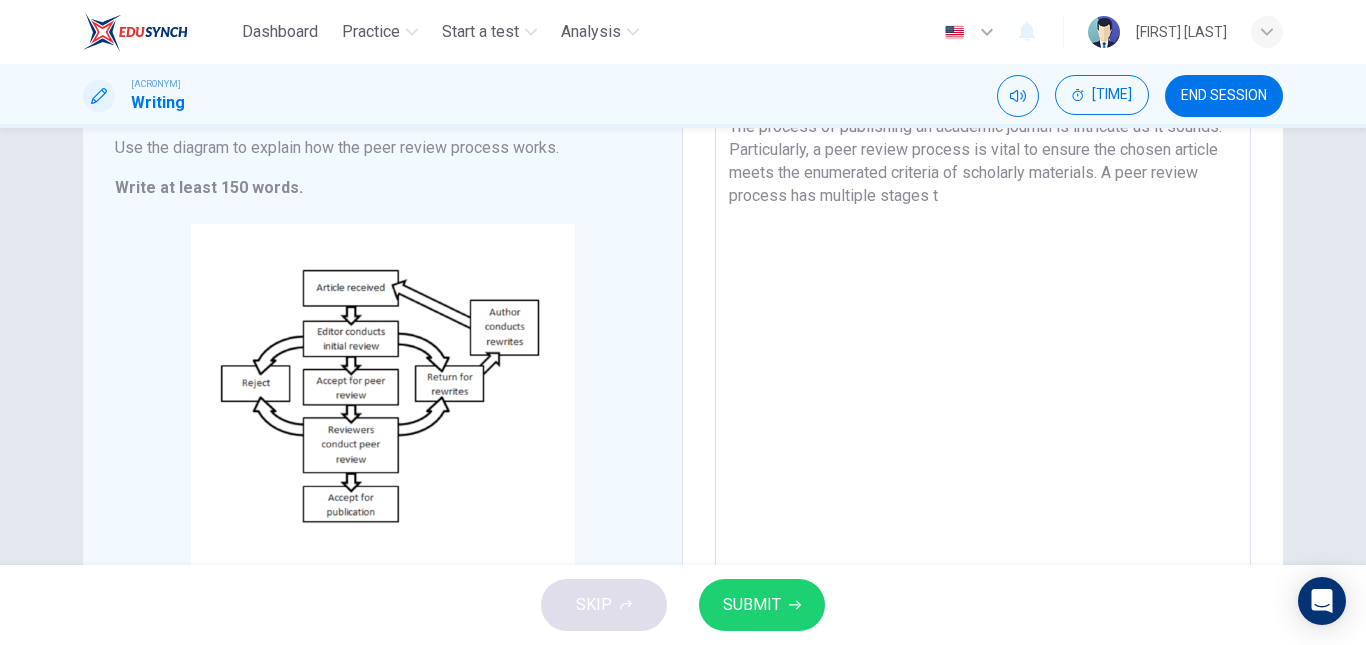 drag, startPoint x: 1083, startPoint y: 200, endPoint x: 1210, endPoint y: 180, distance: 128.56516 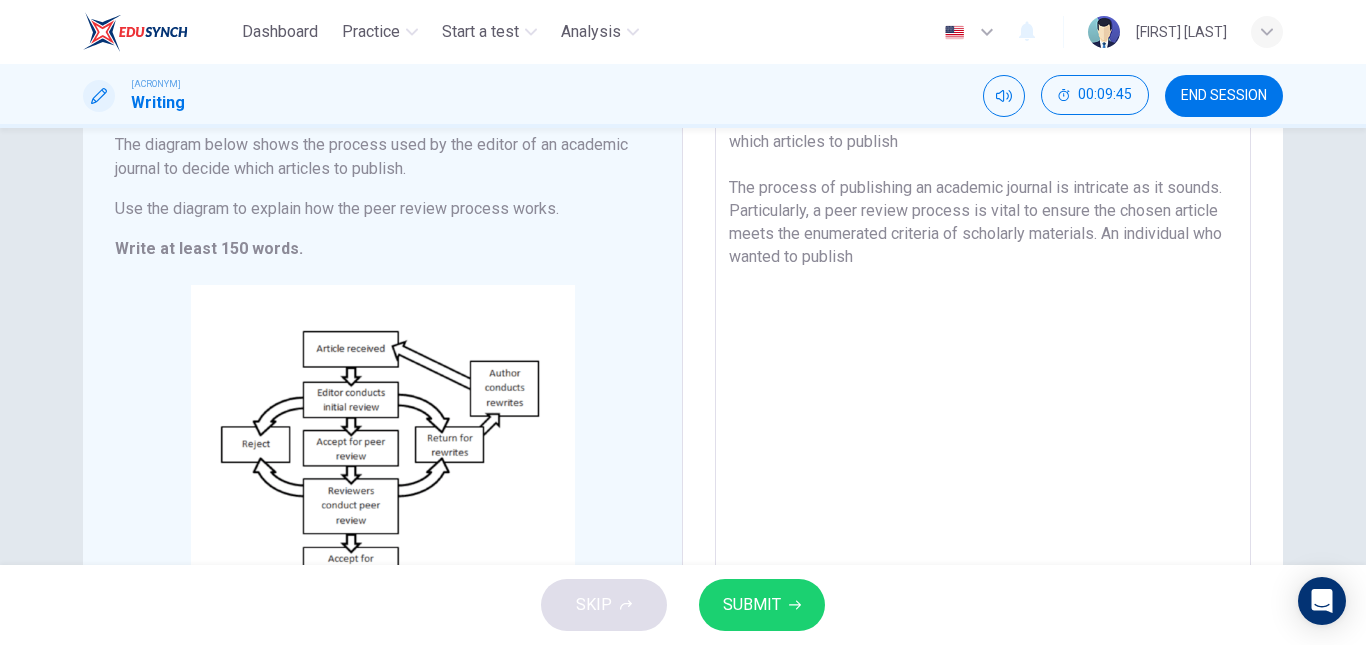 scroll, scrollTop: 170, scrollLeft: 0, axis: vertical 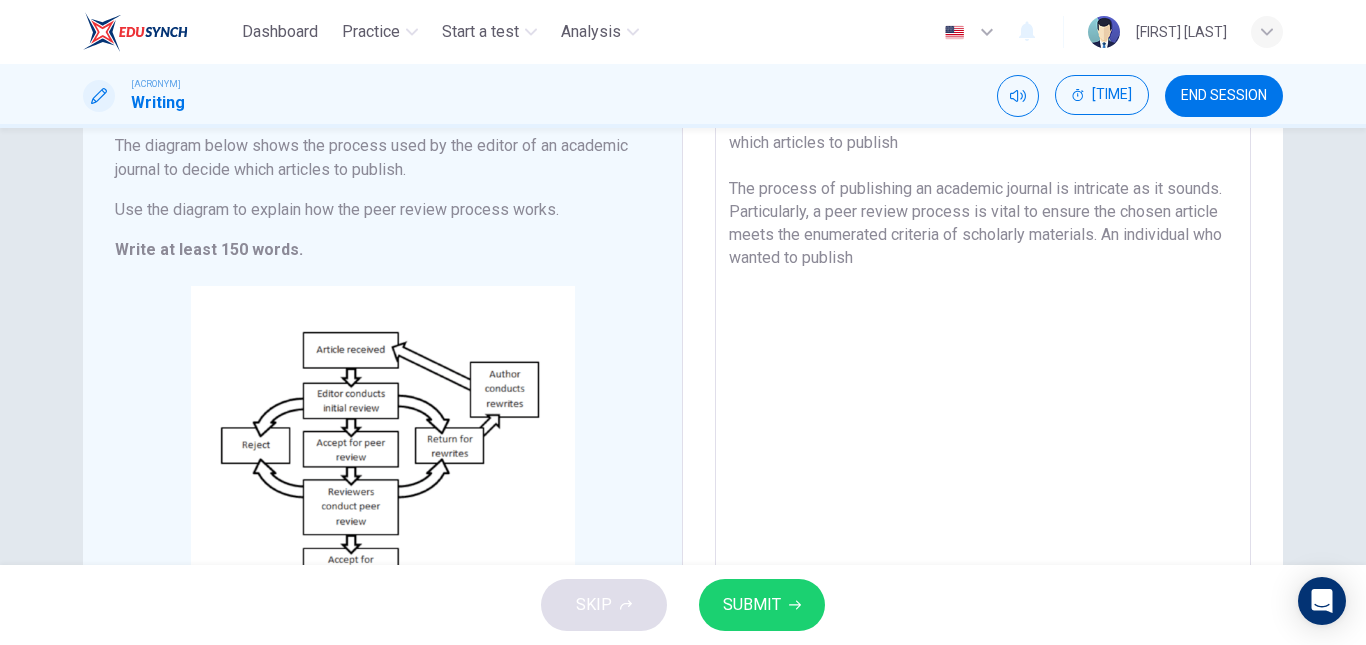 drag, startPoint x: 1148, startPoint y: 282, endPoint x: 1023, endPoint y: 258, distance: 127.28315 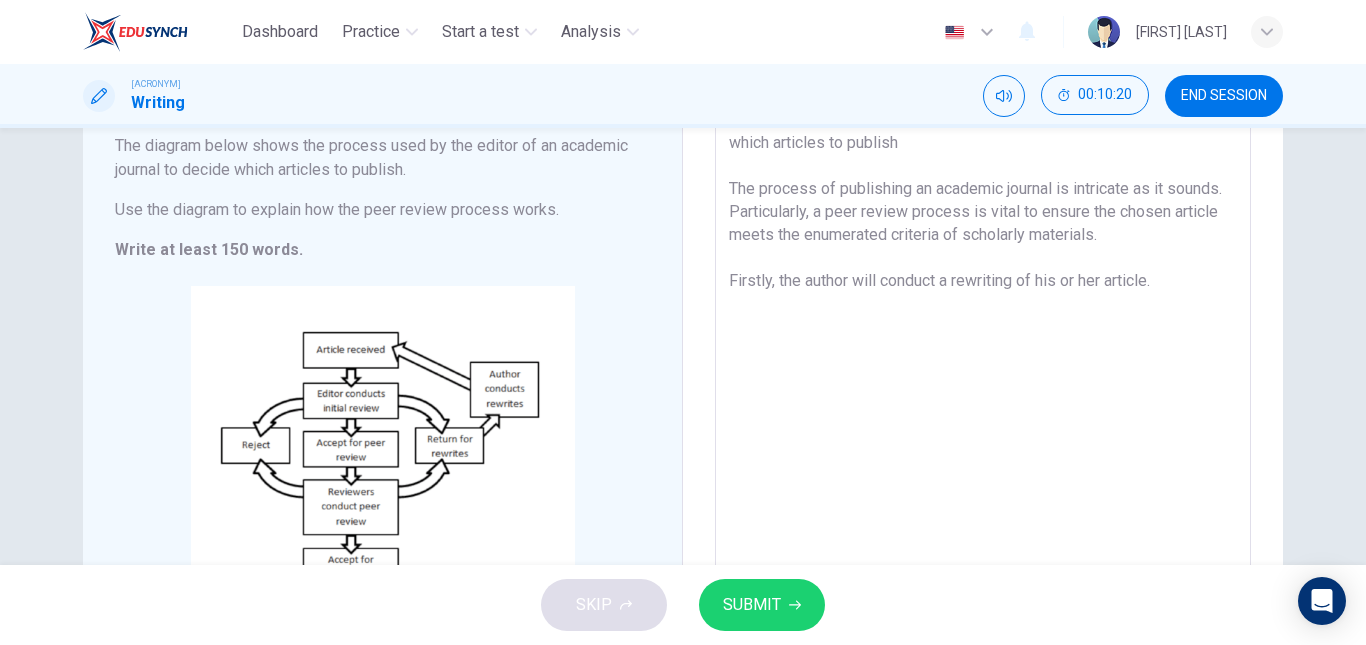 drag, startPoint x: 1012, startPoint y: 282, endPoint x: 978, endPoint y: 277, distance: 34.36568 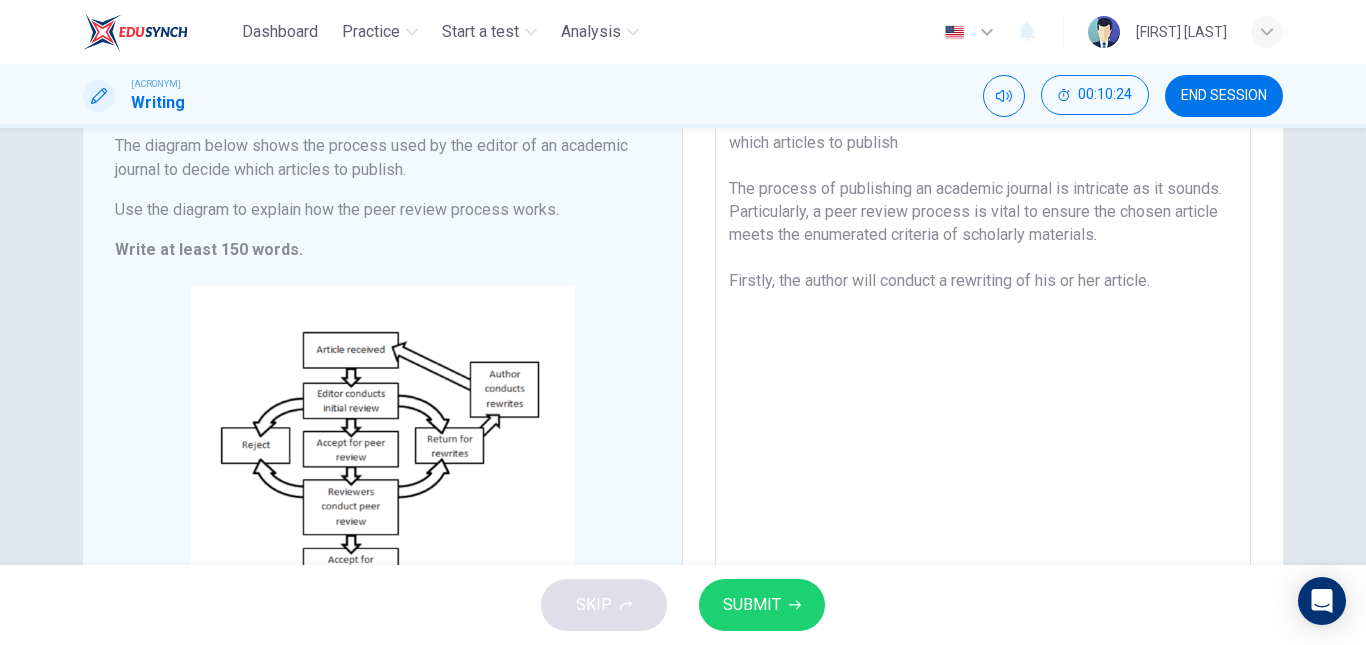 drag, startPoint x: 1037, startPoint y: 279, endPoint x: 1102, endPoint y: 278, distance: 65.00769 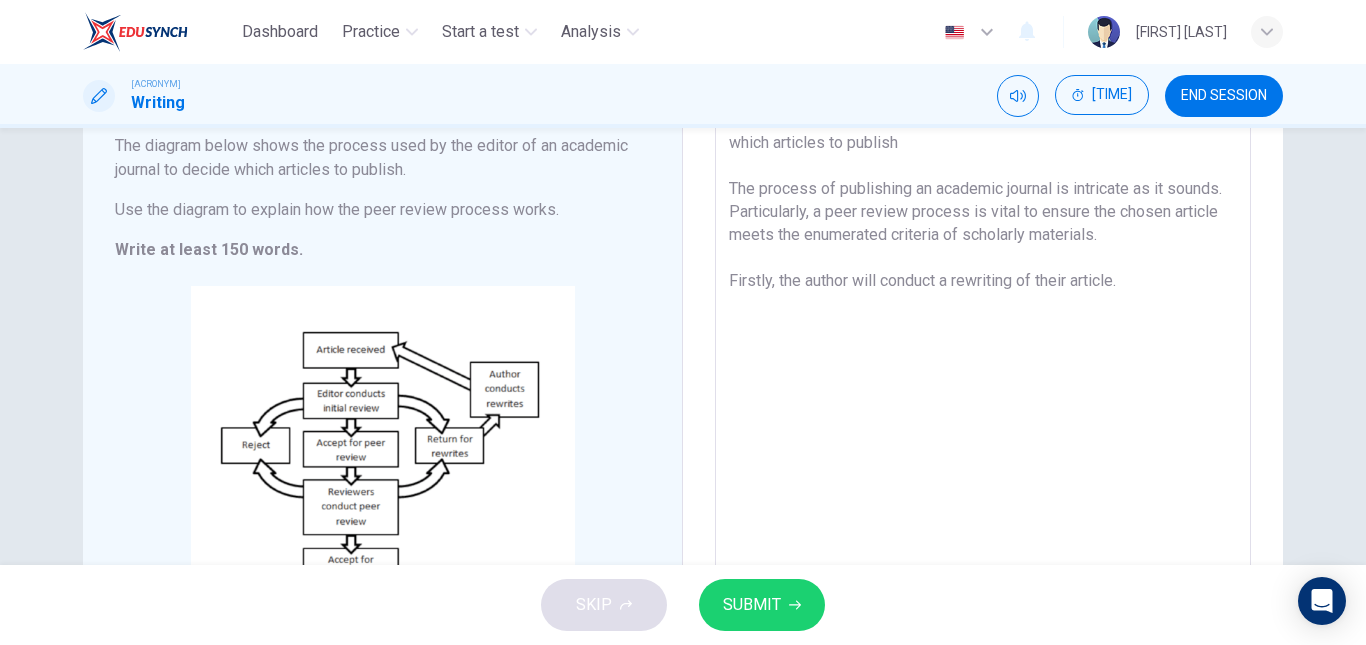 drag, startPoint x: 1010, startPoint y: 275, endPoint x: 955, endPoint y: 281, distance: 55.326305 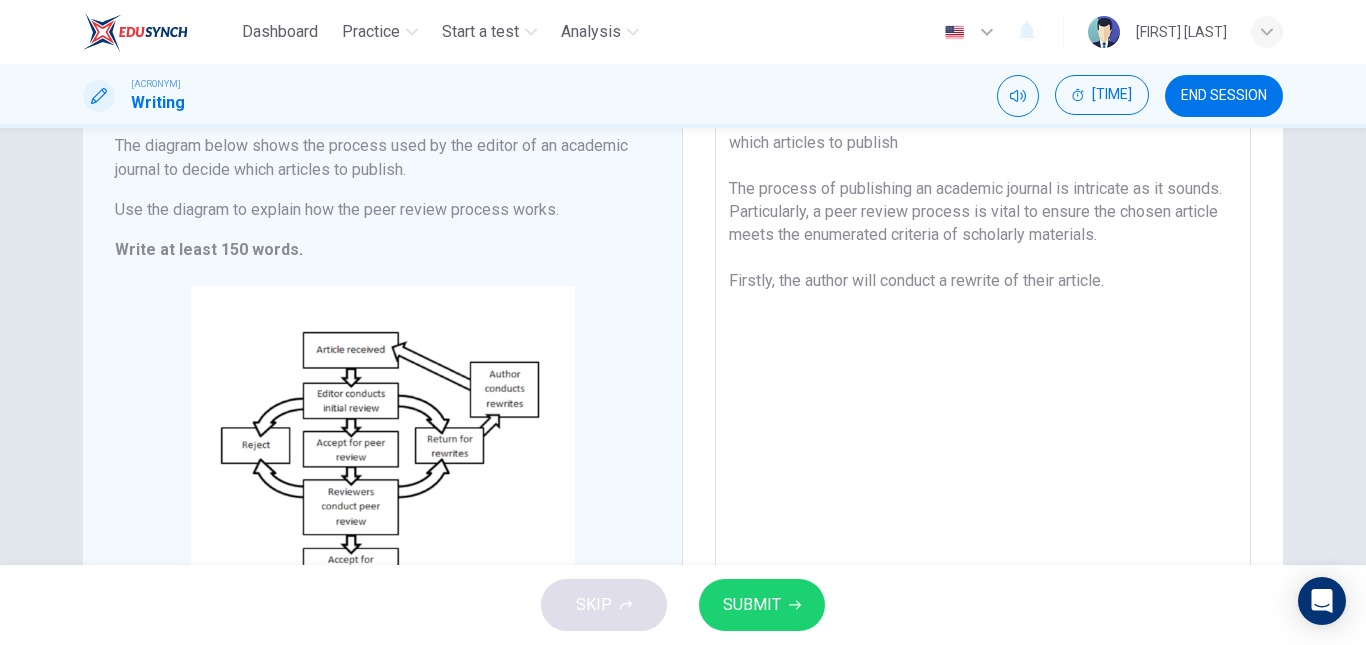 click on "peer review
by the editor of an cademic journal
which articles to publish
The process of publishing an academic journal is intricate as it sounds. Particularly, a peer review process is vital to ensure the chosen article meets the enumerated criteria of scholarly materials.
Firstly, the author will conduct a rewrite of their article." at bounding box center (983, 352) 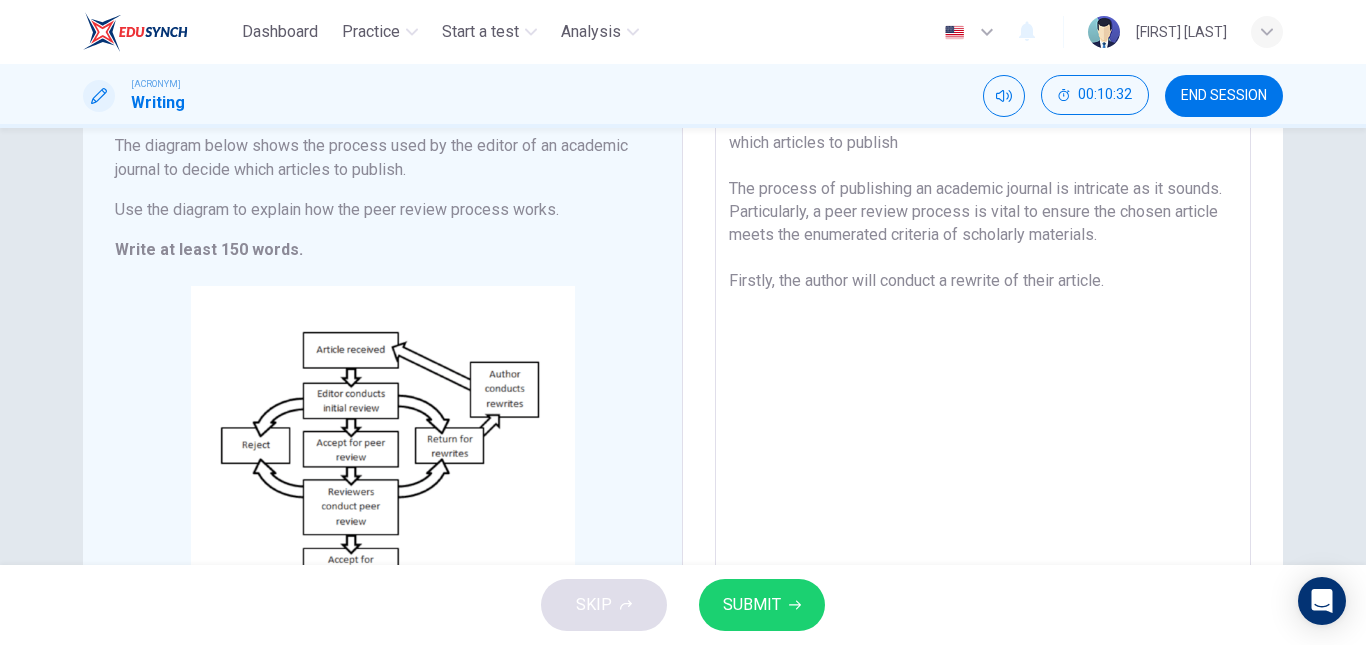 click on "peer review
by the editor of an cademic journal
which articles to publish
The process of publishing an academic journal is intricate as it sounds. Particularly, a peer review process is vital to ensure the chosen article meets the enumerated criteria of scholarly materials.
Firstly, the author will conduct a rewrite of their article." at bounding box center [983, 352] 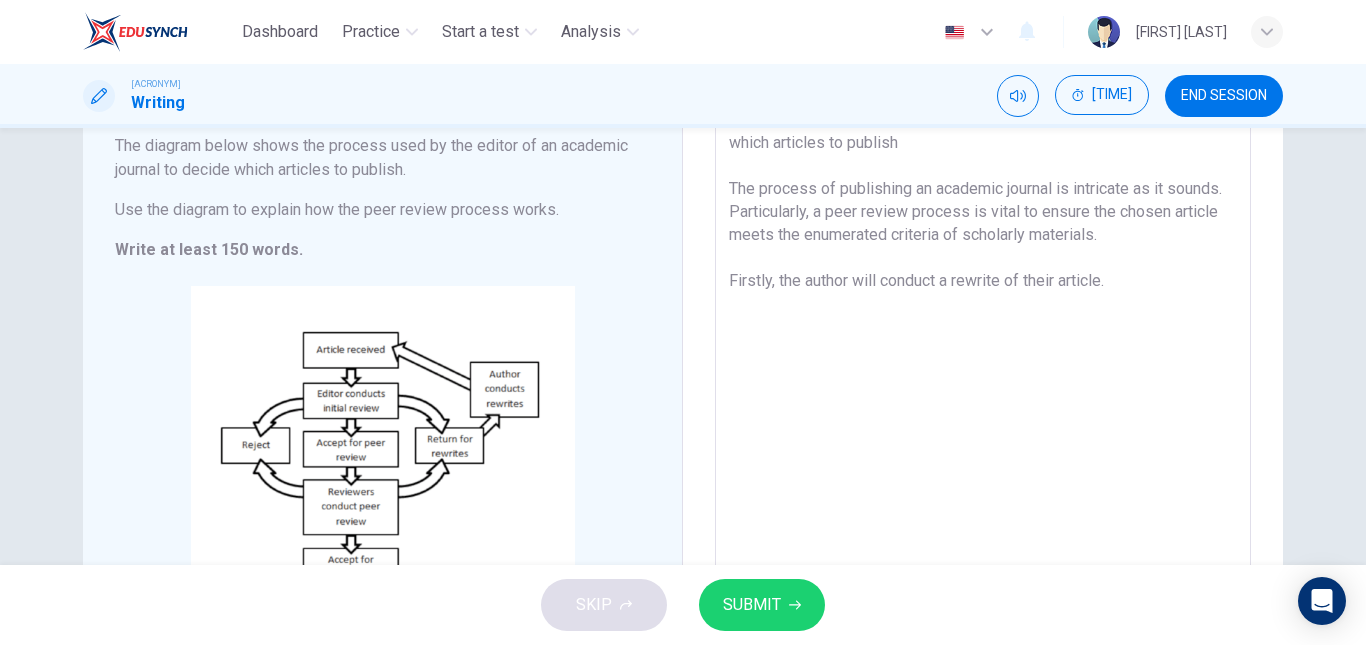 click on "peer review
by the editor of an cademic journal
which articles to publish
The process of publishing an academic journal is intricate as it sounds. Particularly, a peer review process is vital to ensure the chosen article meets the enumerated criteria of scholarly materials.
Firstly, the author will conduct a rewrite of their article." at bounding box center [983, 352] 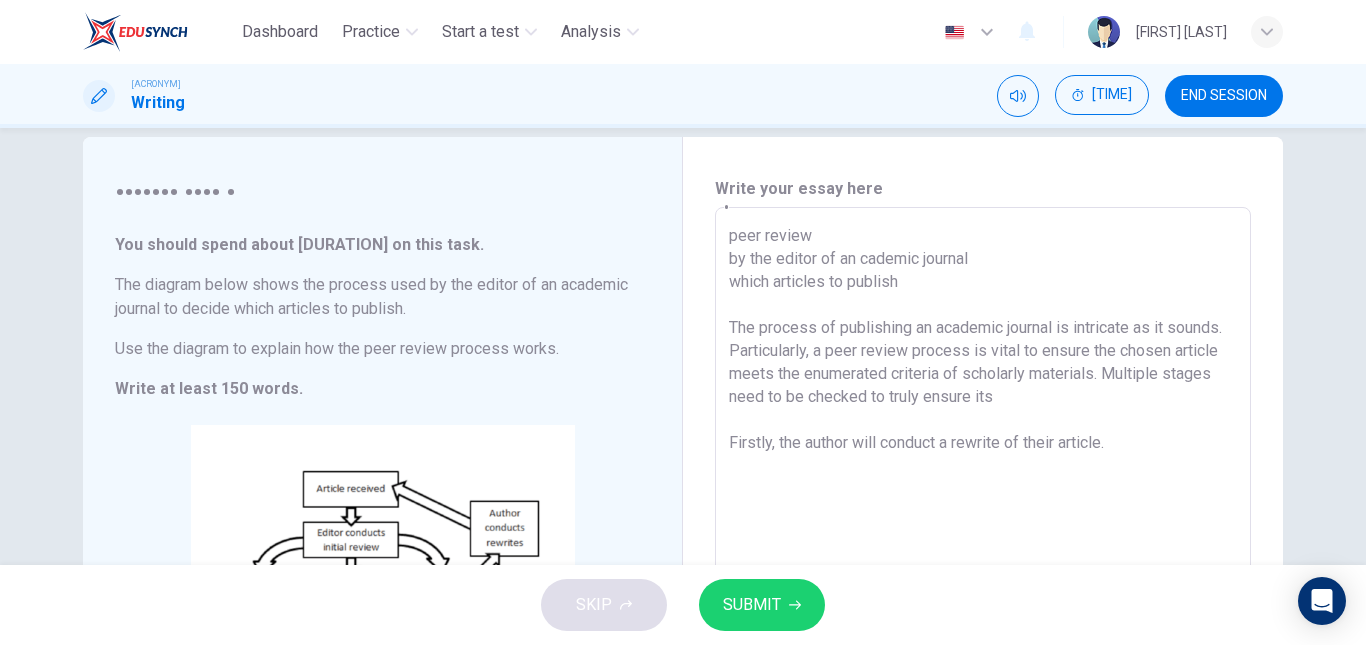 scroll, scrollTop: 29, scrollLeft: 0, axis: vertical 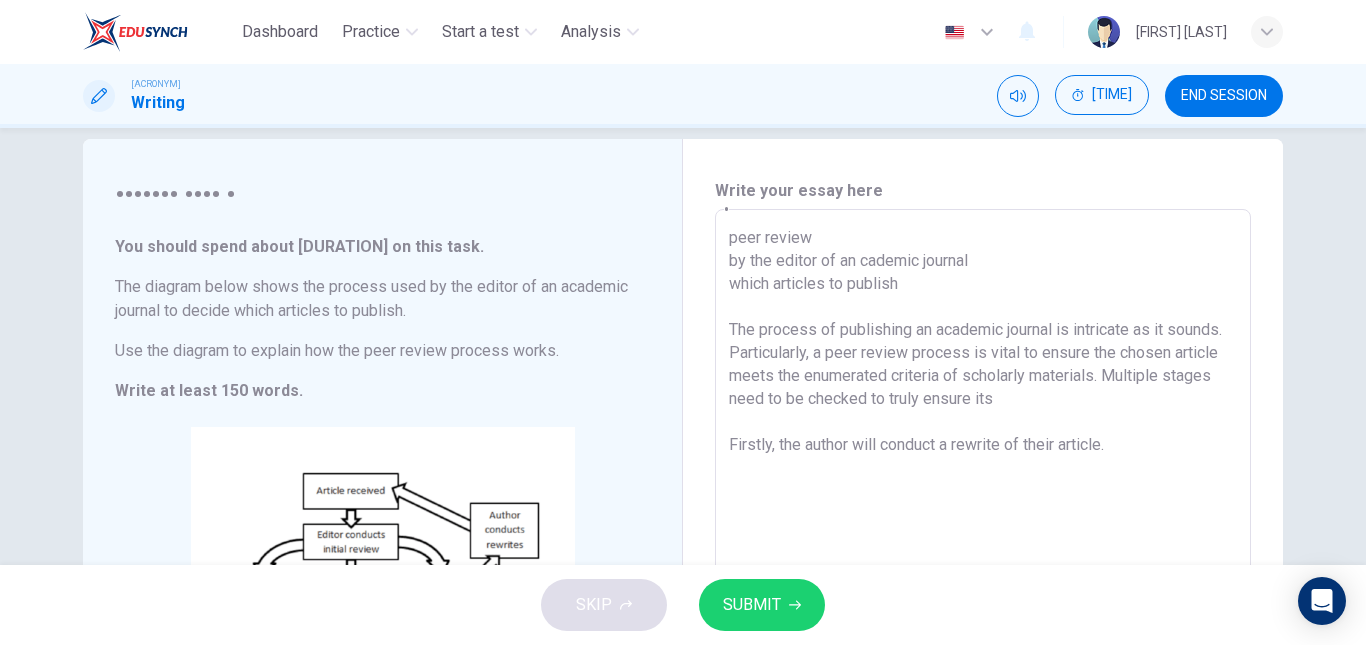 drag, startPoint x: 718, startPoint y: 329, endPoint x: 721, endPoint y: 230, distance: 99.04544 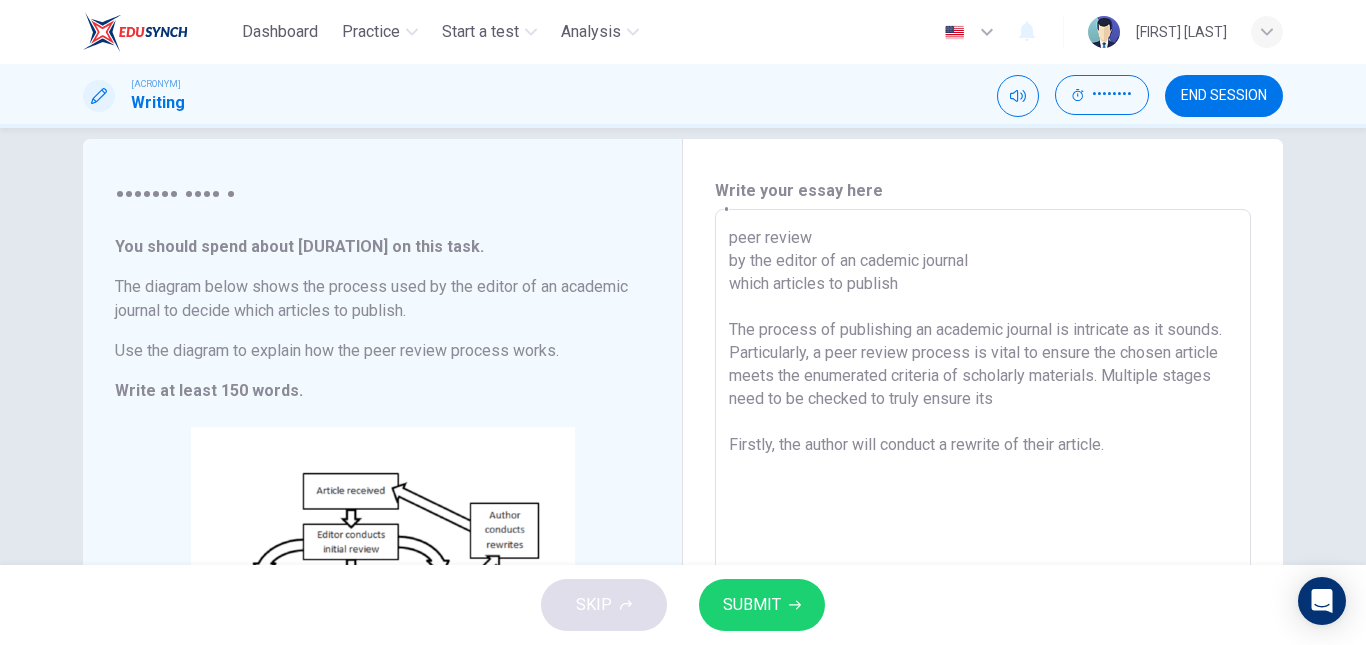 drag, startPoint x: 721, startPoint y: 230, endPoint x: 906, endPoint y: 292, distance: 195.1128 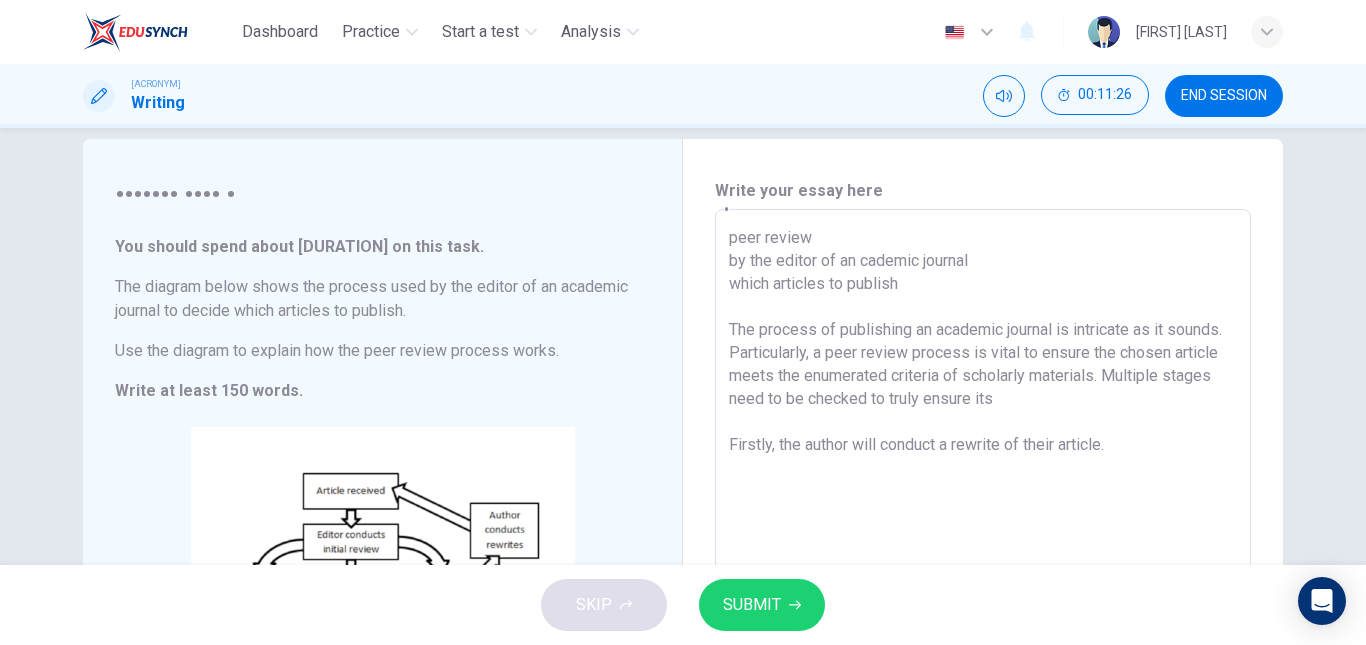 drag, startPoint x: 899, startPoint y: 284, endPoint x: 734, endPoint y: 244, distance: 169.77927 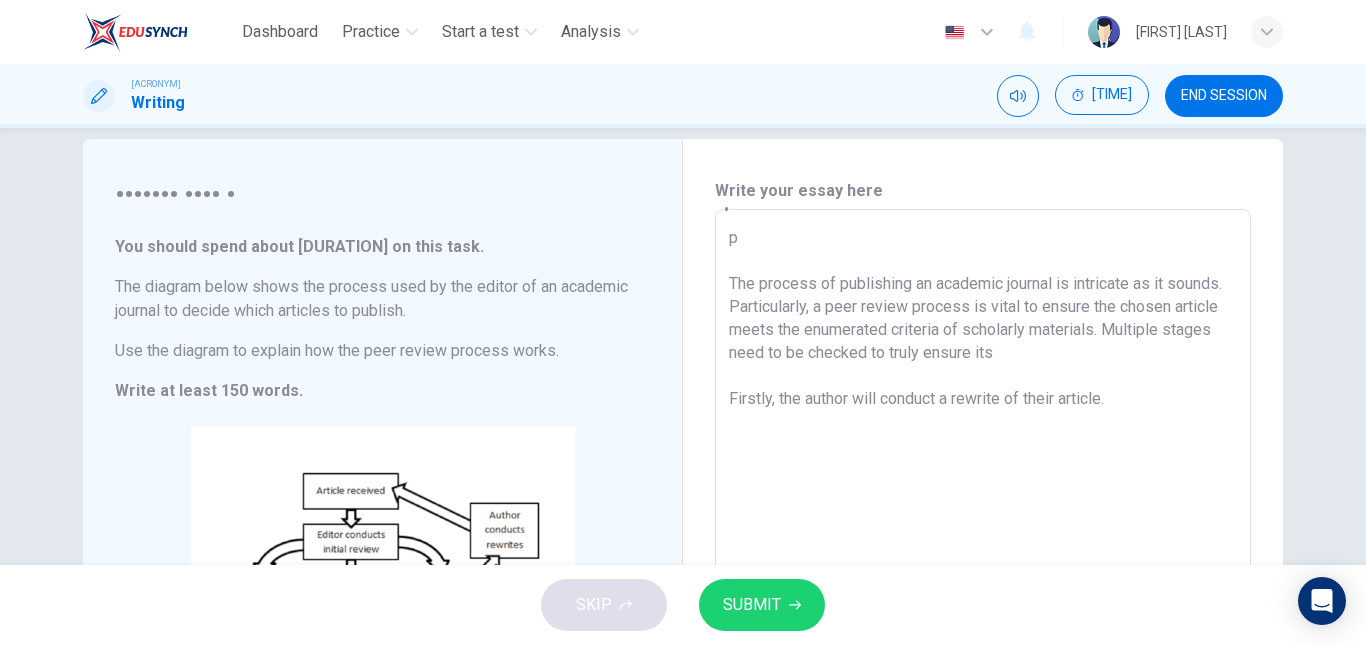 click on "p
The process of publishing an academic journal is intricate as it sounds. Particularly, a peer review process is vital to ensure the chosen article meets the enumerated criteria of scholarly materials. Multiple stages need to be checked to truly ensure its
Firstly, the author will conduct a rewrite of their article." at bounding box center (983, 493) 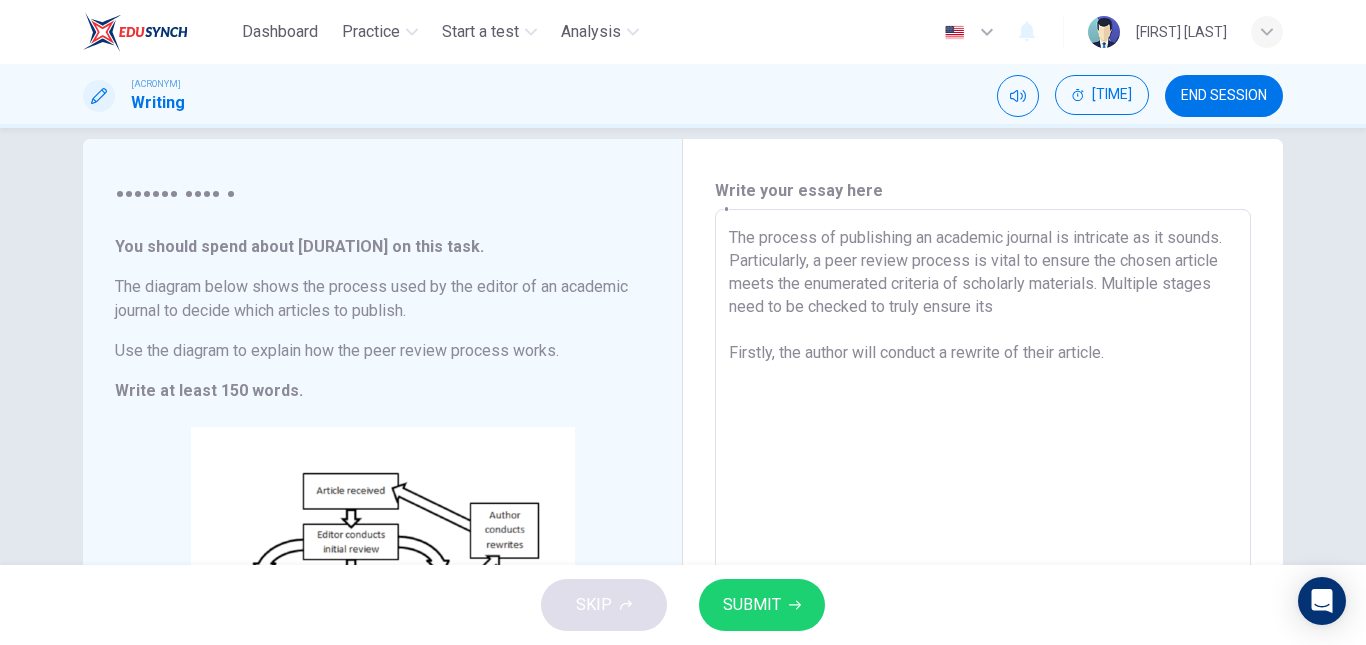 click on "The process of publishing an academic journal is intricate as it sounds. Particularly, a peer review process is vital to ensure the chosen article meets the enumerated criteria of scholarly materials. Multiple stages need to be checked to truly ensure its
Firstly, the author will conduct a rewrite of their article." at bounding box center [983, 493] 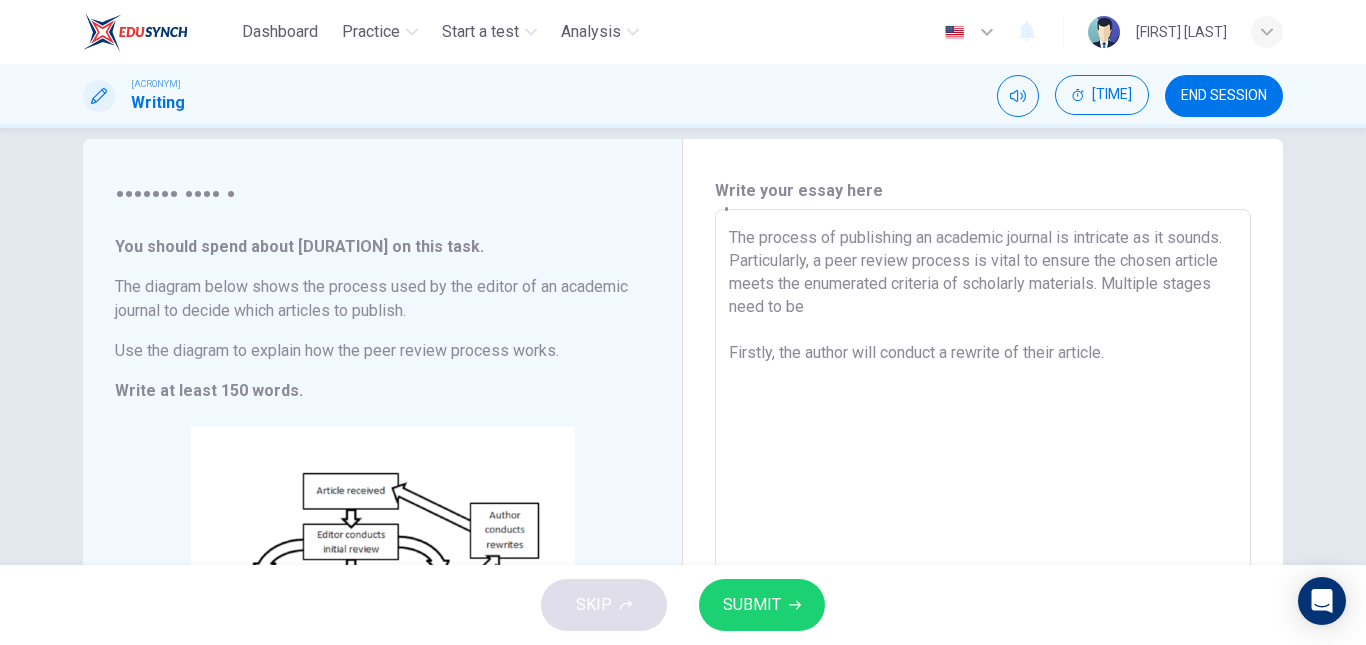 click on "The process of publishing an academic journal is intricate as it sounds. Particularly, a peer review process is vital to ensure the chosen article meets the enumerated criteria of scholarly materials. Multiple stages need to be
Firstly, the author will conduct a rewrite of their article." at bounding box center (983, 493) 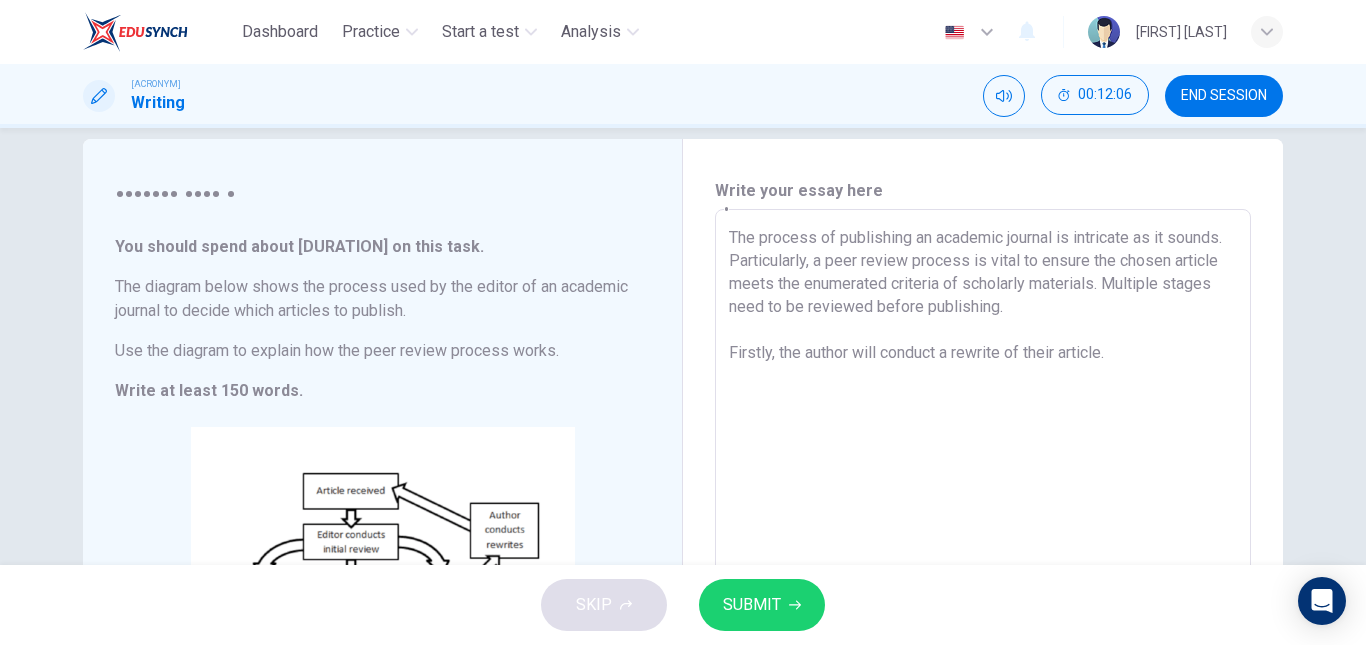 click on "The process of publishing an academic journal is intricate as it sounds. Particularly, a peer review process is vital to ensure the chosen article meets the enumerated criteria of scholarly materials. Multiple stages need to be reviewed before publishing.
Firstly, the author will conduct a rewrite of their article." at bounding box center [983, 493] 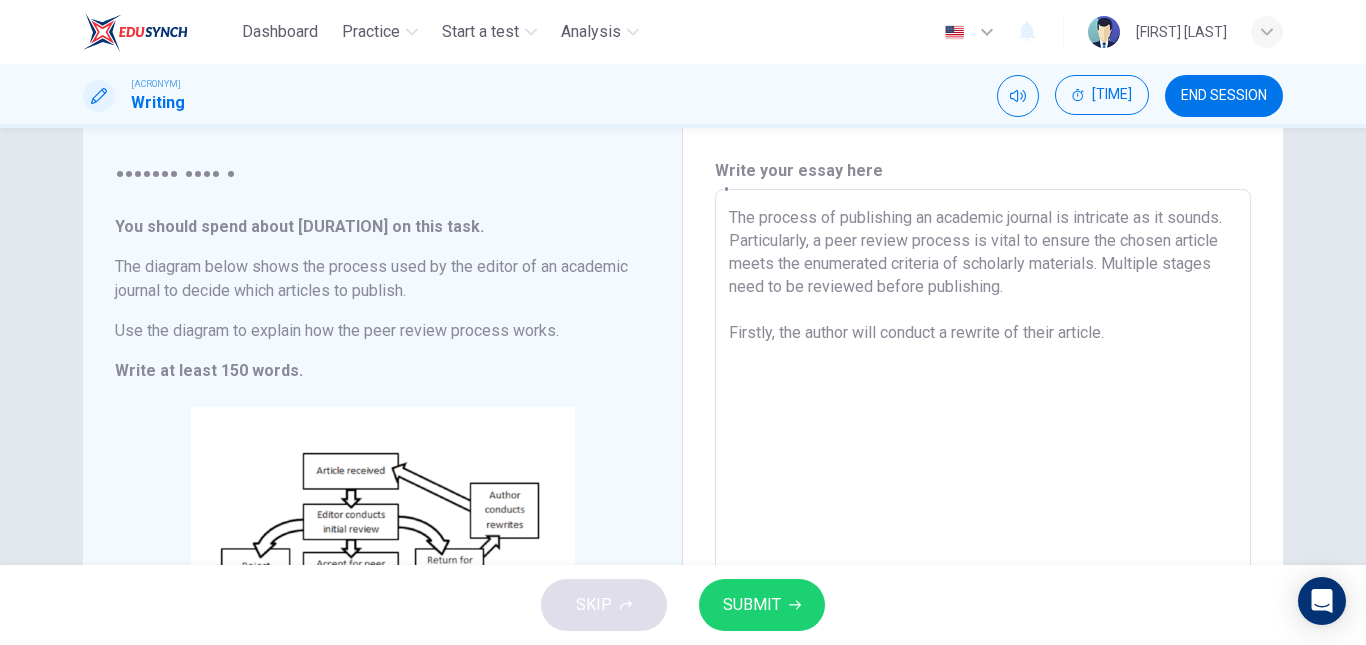 scroll, scrollTop: 48, scrollLeft: 0, axis: vertical 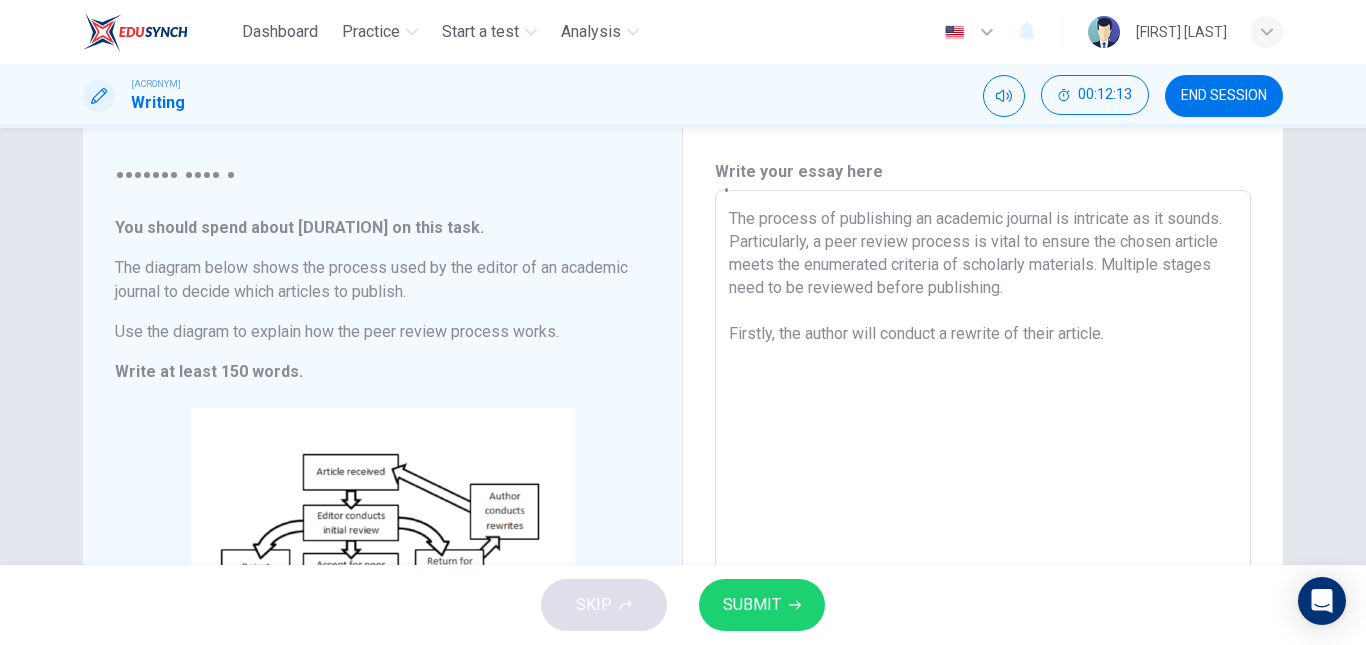 click on "The process of publishing an academic journal is intricate as it sounds. Particularly, a peer review process is vital to ensure the chosen article meets the enumerated criteria of scholarly materials. Multiple stages need to be reviewed before publishing.
Firstly, the author will conduct a rewrite of their article." at bounding box center [983, 474] 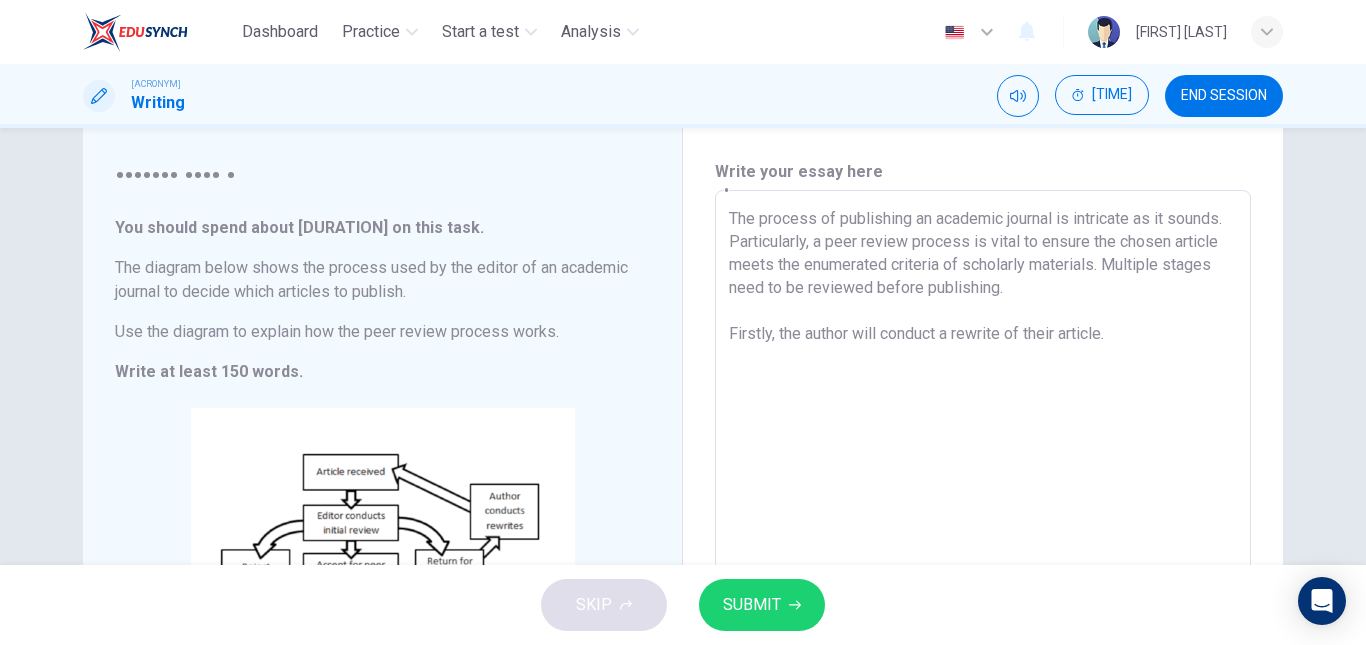 click on "The process of publishing an academic journal is intricate as it sounds. Particularly, a peer review process is vital to ensure the chosen article meets the enumerated criteria of scholarly materials. Multiple stages need to be reviewed before publishing.
Firstly, the author will conduct a rewrite of their article." at bounding box center [983, 474] 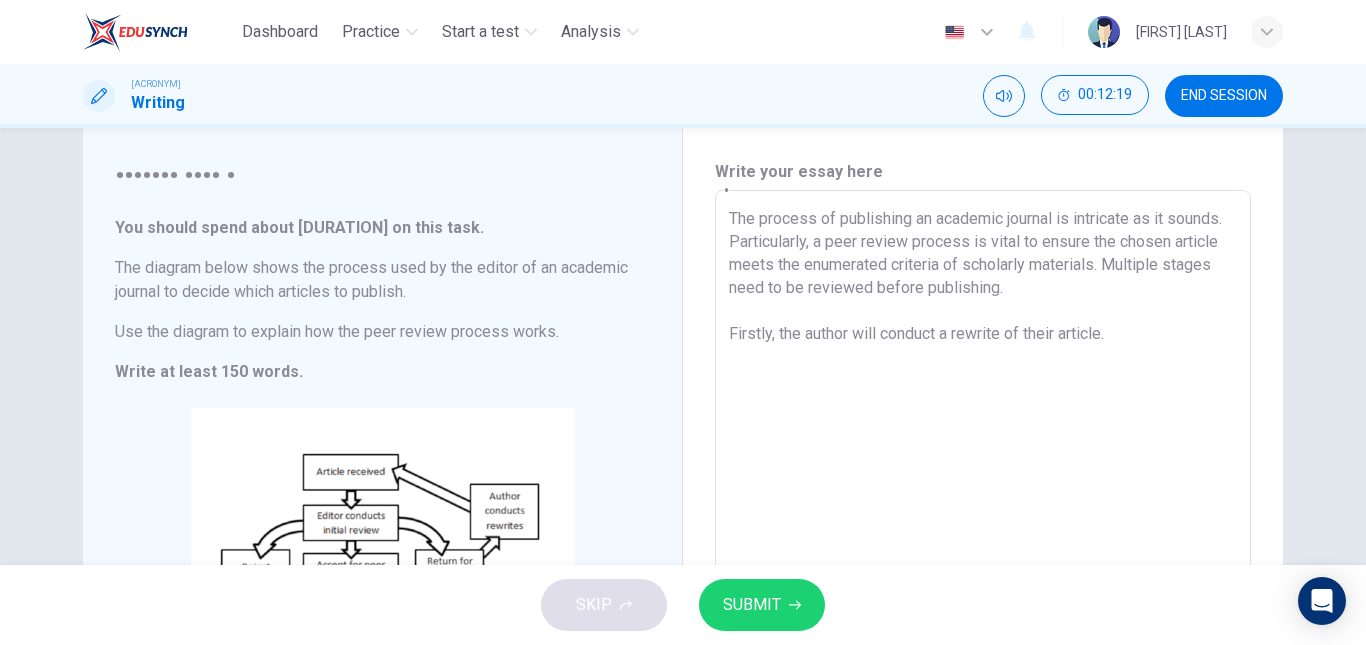 click on "The process of publishing an academic journal is intricate as it sounds. Particularly, a peer review process is vital to ensure the chosen article meets the enumerated criteria of scholarly materials. Multiple stages need to be reviewed before publishing.
Firstly, the author will conduct a rewrite of their article." at bounding box center [983, 474] 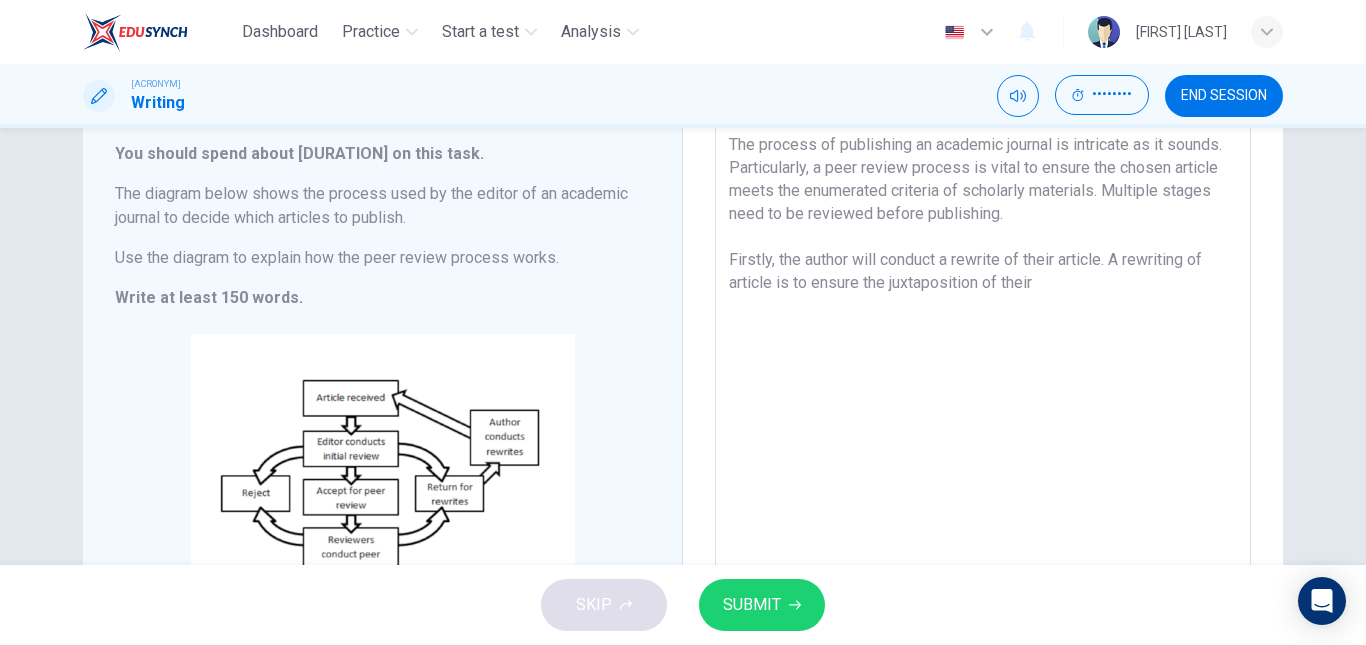 scroll, scrollTop: 123, scrollLeft: 0, axis: vertical 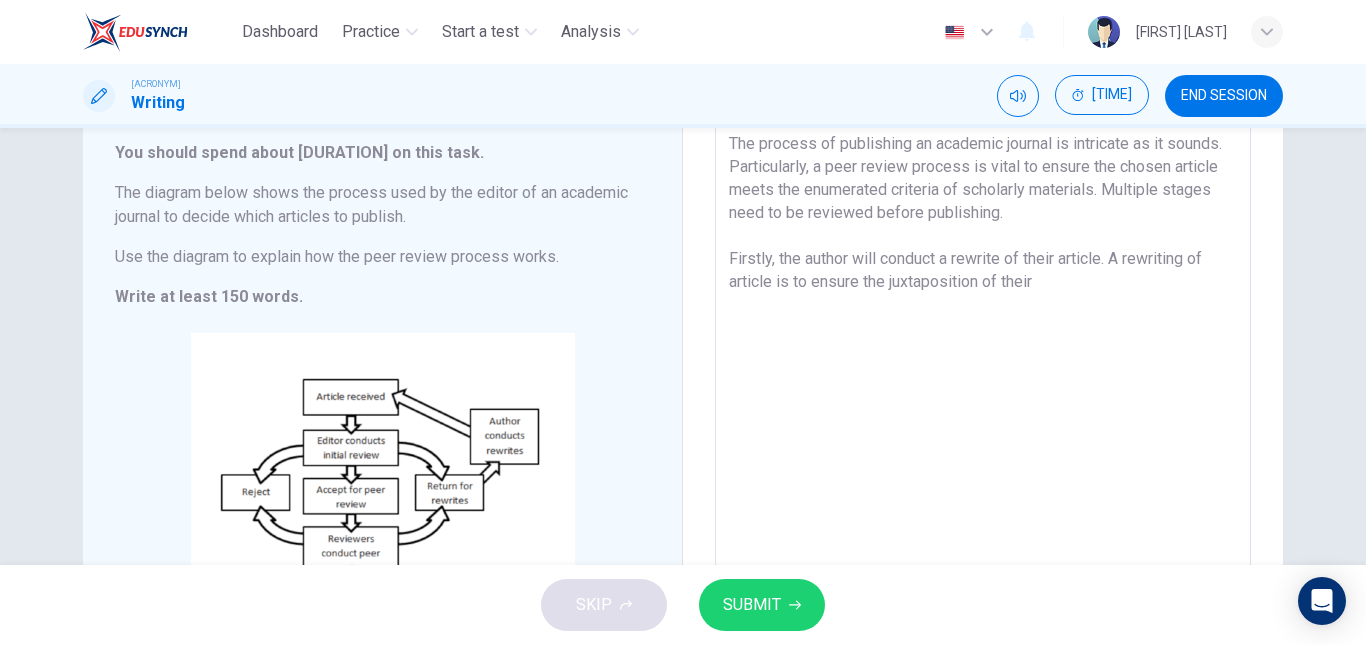 click on "The process of publishing an academic journal is intricate as it sounds. Particularly, a peer review process is vital to ensure the chosen article meets the enumerated criteria of scholarly materials. Multiple stages need to be reviewed before publishing.
Firstly, the author will conduct a rewrite of their article. A rewriting of article is to ensure the juxtaposition of their" at bounding box center (983, 399) 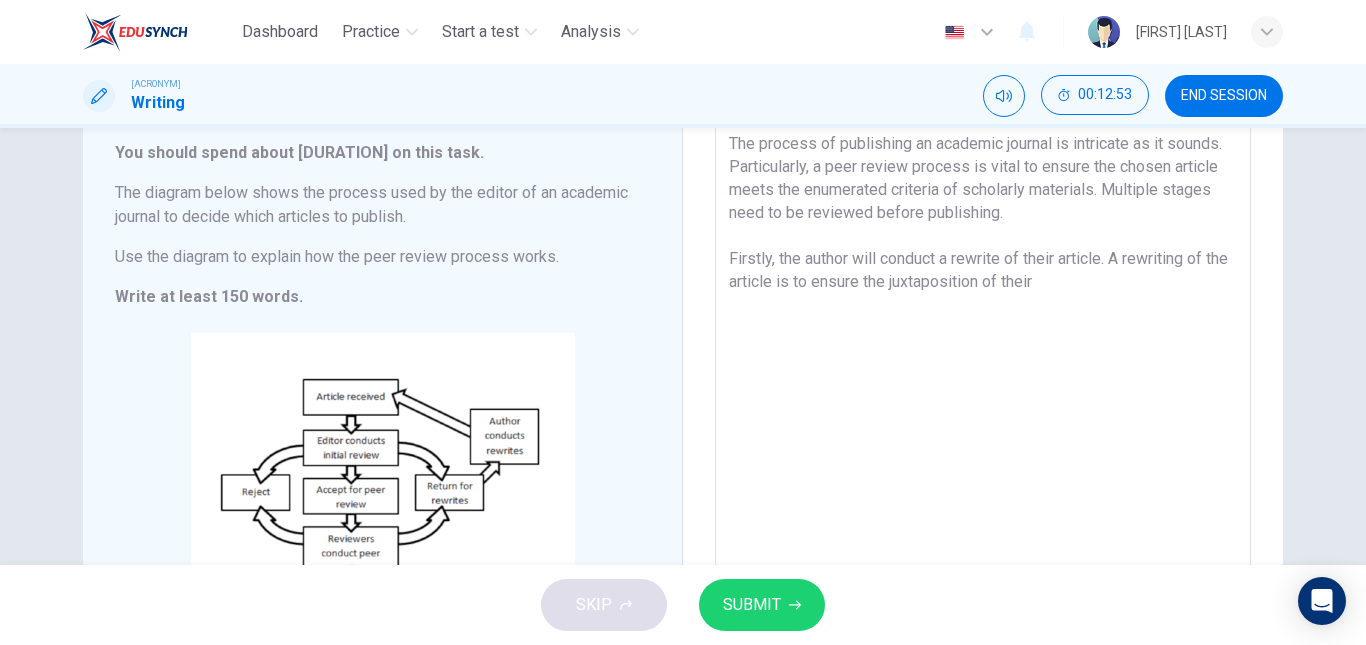click on "The process of publishing an academic journal is intricate as it sounds. Particularly, a peer review process is vital to ensure the chosen article meets the enumerated criteria of scholarly materials. Multiple stages need to be reviewed before publishing.
Firstly, the author will conduct a rewrite of their article. A rewriting of the article is to ensure the juxtaposition of their" at bounding box center (983, 399) 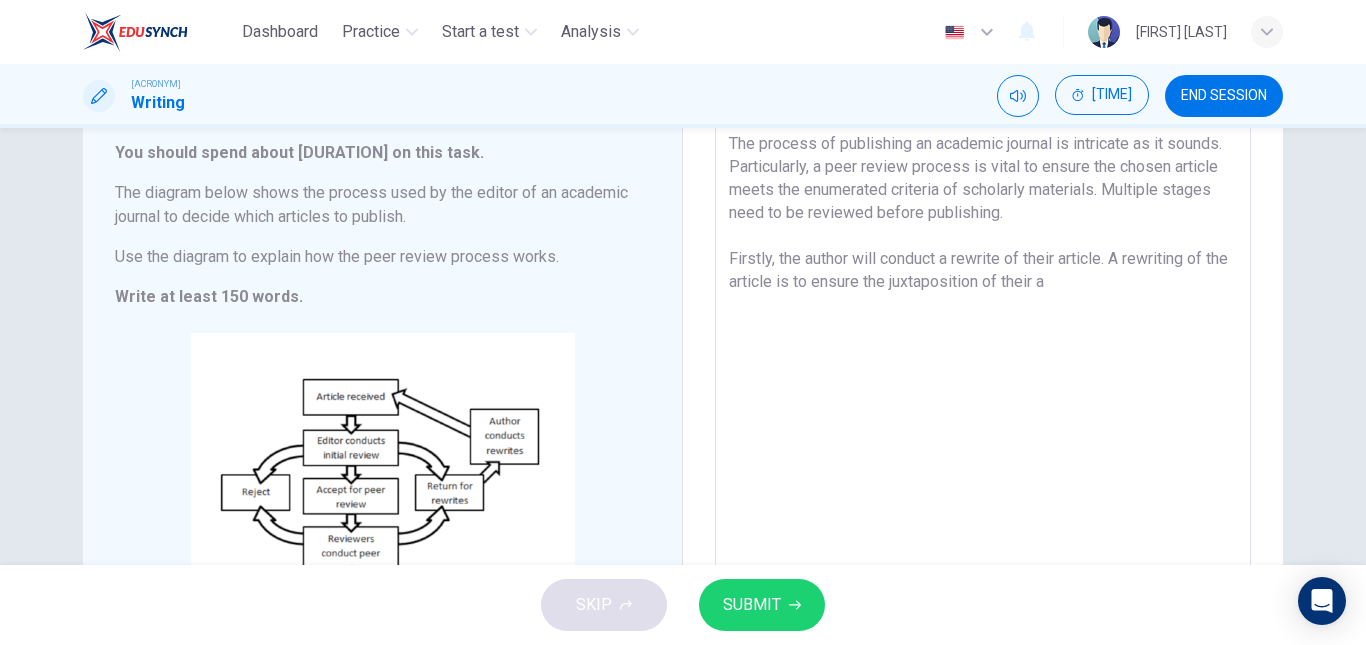 click on "The process of publishing an academic journal is intricate as it sounds. Particularly, a peer review process is vital to ensure the chosen article meets the enumerated criteria of scholarly materials. Multiple stages need to be reviewed before publishing.
Firstly, the author will conduct a rewrite of their article. A rewriting of the article is to ensure the juxtaposition of their a" at bounding box center (983, 399) 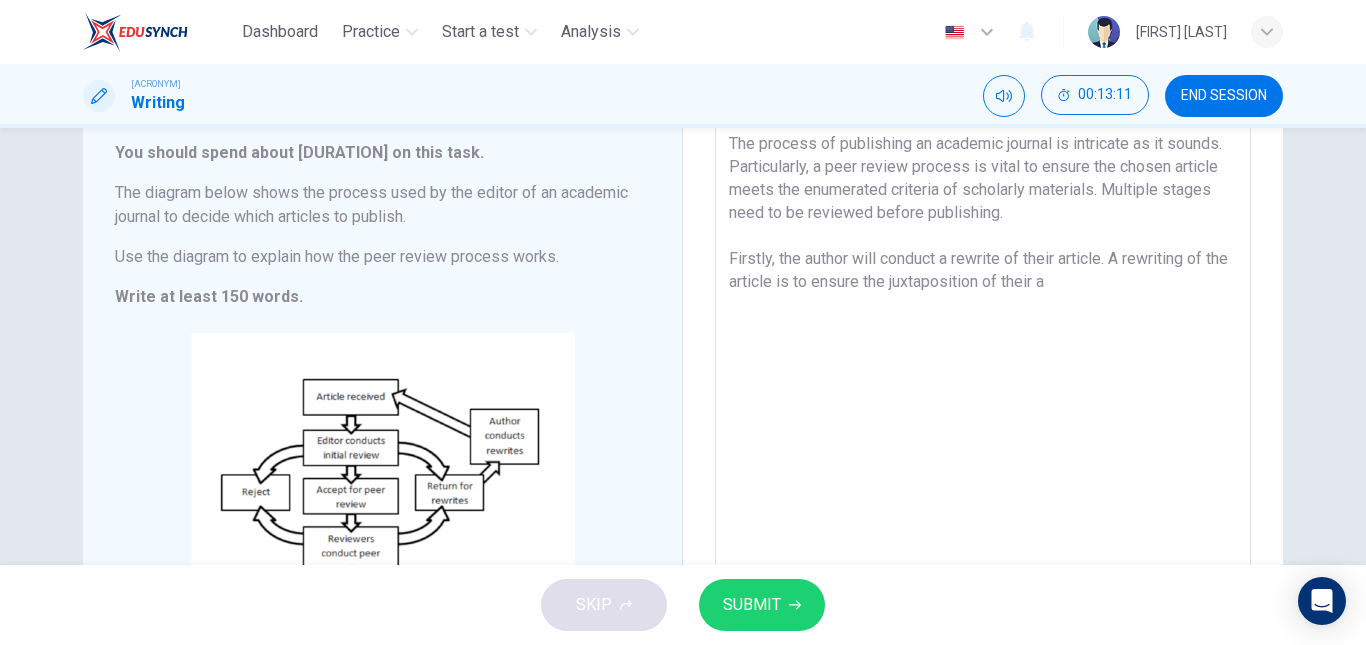 click on "The process of publishing an academic journal is intricate as it sounds. Particularly, a peer review process is vital to ensure the chosen article meets the enumerated criteria of scholarly materials. Multiple stages need to be reviewed before publishing.
Firstly, the author will conduct a rewrite of their article. A rewriting of the article is to ensure the juxtaposition of their a" at bounding box center (983, 399) 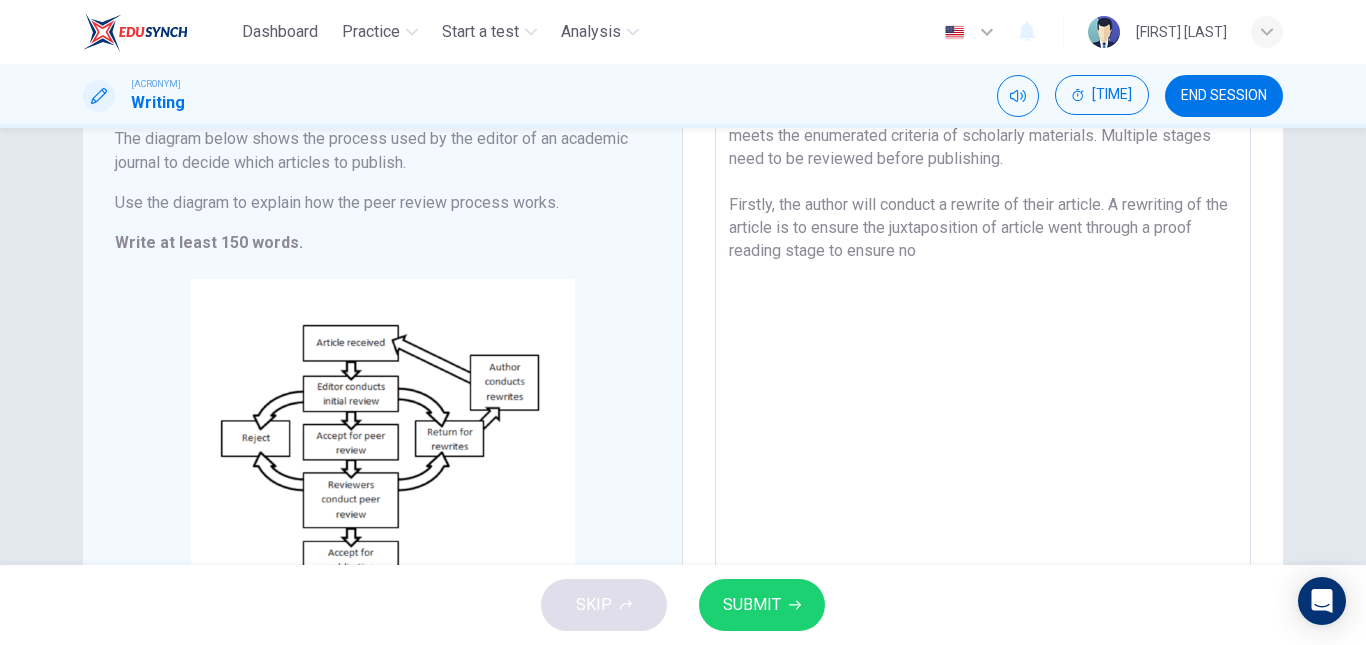 scroll, scrollTop: 178, scrollLeft: 0, axis: vertical 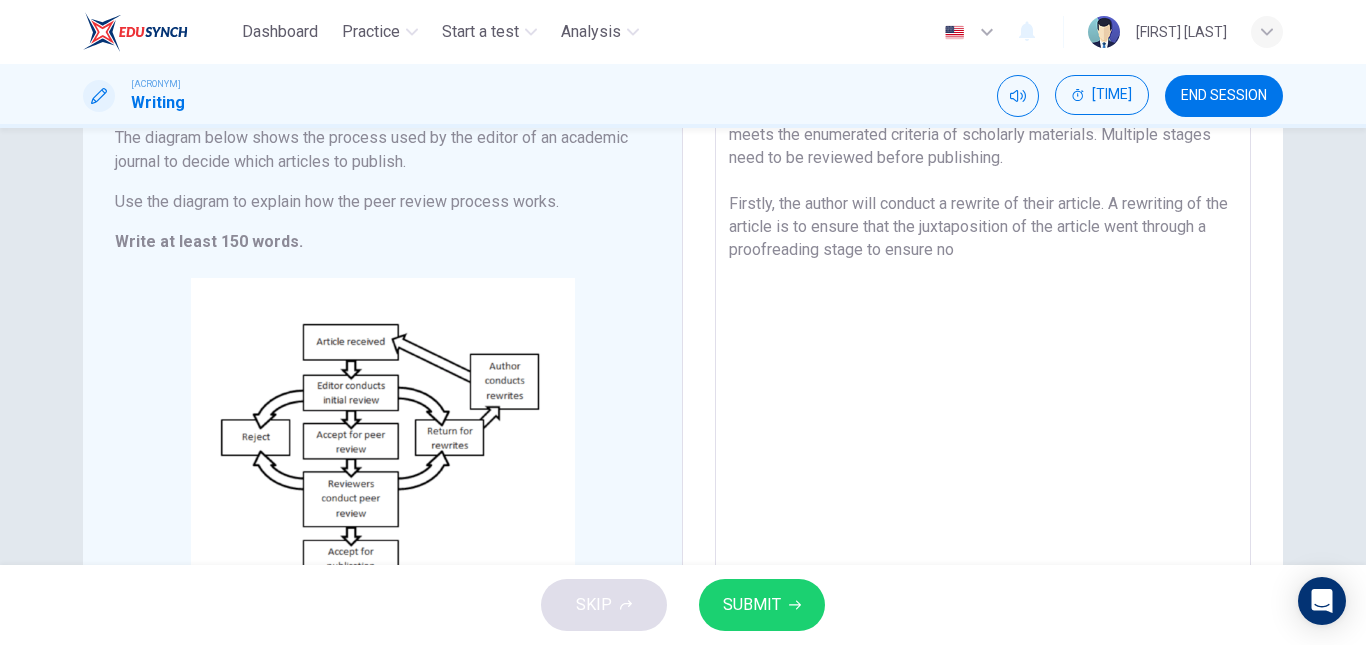 click on "The process of publishing an academic journal is intricate as it sounds. Particularly, a peer review process is vital to ensure the chosen article meets the enumerated criteria of scholarly materials. Multiple stages need to be reviewed before publishing.
Firstly, the author will conduct a rewrite of their article. A rewriting of the article is to ensure that the juxtaposition of the article went through a proofreading stage to ensure no" at bounding box center [983, 344] 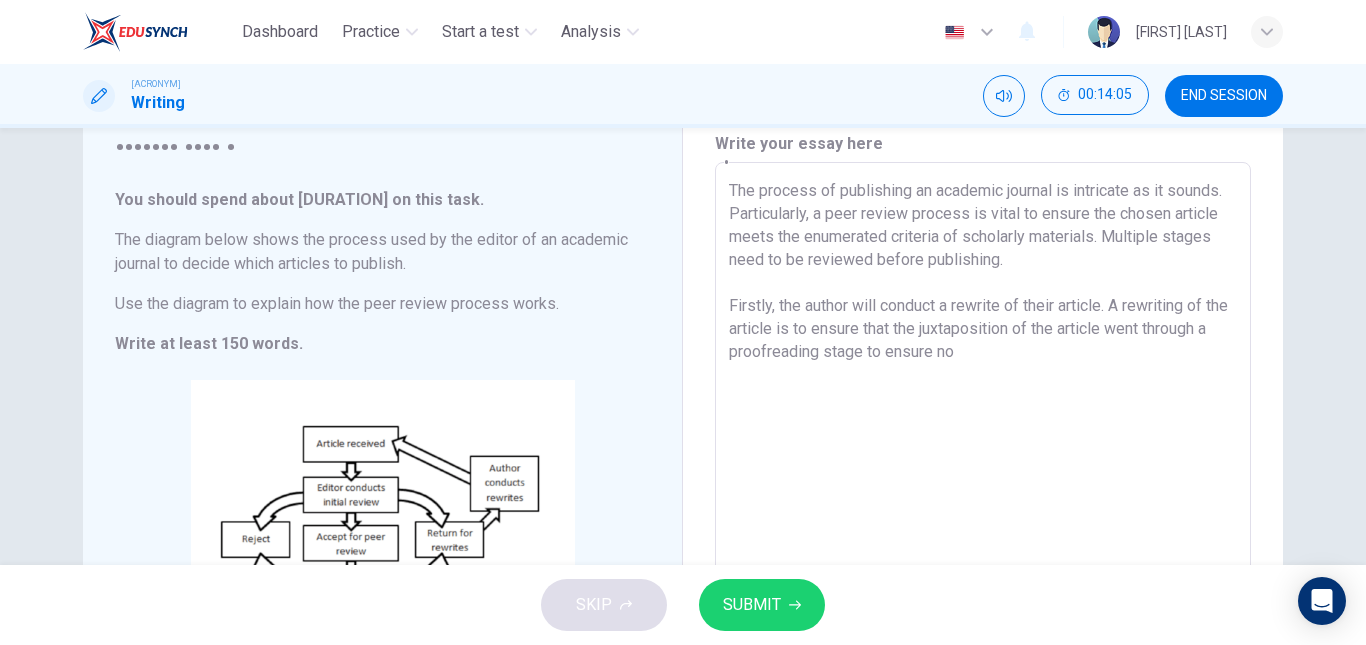 click on "The process of publishing an academic journal is intricate as it sounds. Particularly, a peer review process is vital to ensure the chosen article meets the enumerated criteria of scholarly materials. Multiple stages need to be reviewed before publishing.
Firstly, the author will conduct a rewrite of their article. A rewriting of the article is to ensure that the juxtaposition of the article went through a proofreading stage to ensure no" at bounding box center [983, 446] 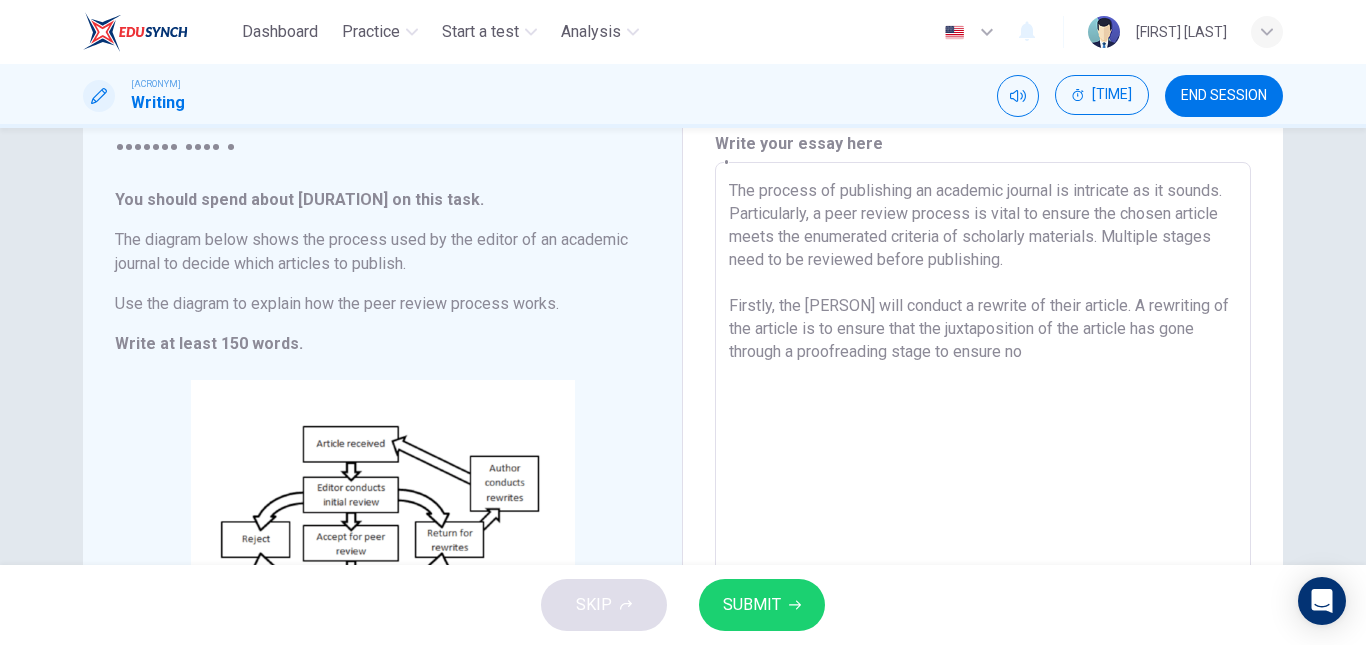click on "The process of publishing an academic journal is intricate as it sounds. Particularly, a peer review process is vital to ensure the chosen article meets the enumerated criteria of scholarly materials. Multiple stages need to be reviewed before publishing.
Firstly, the [PERSON] will conduct a rewrite of their article. A rewriting of the article is to ensure that the juxtaposition of the article has gone through a proofreading stage to ensure no" at bounding box center (983, 446) 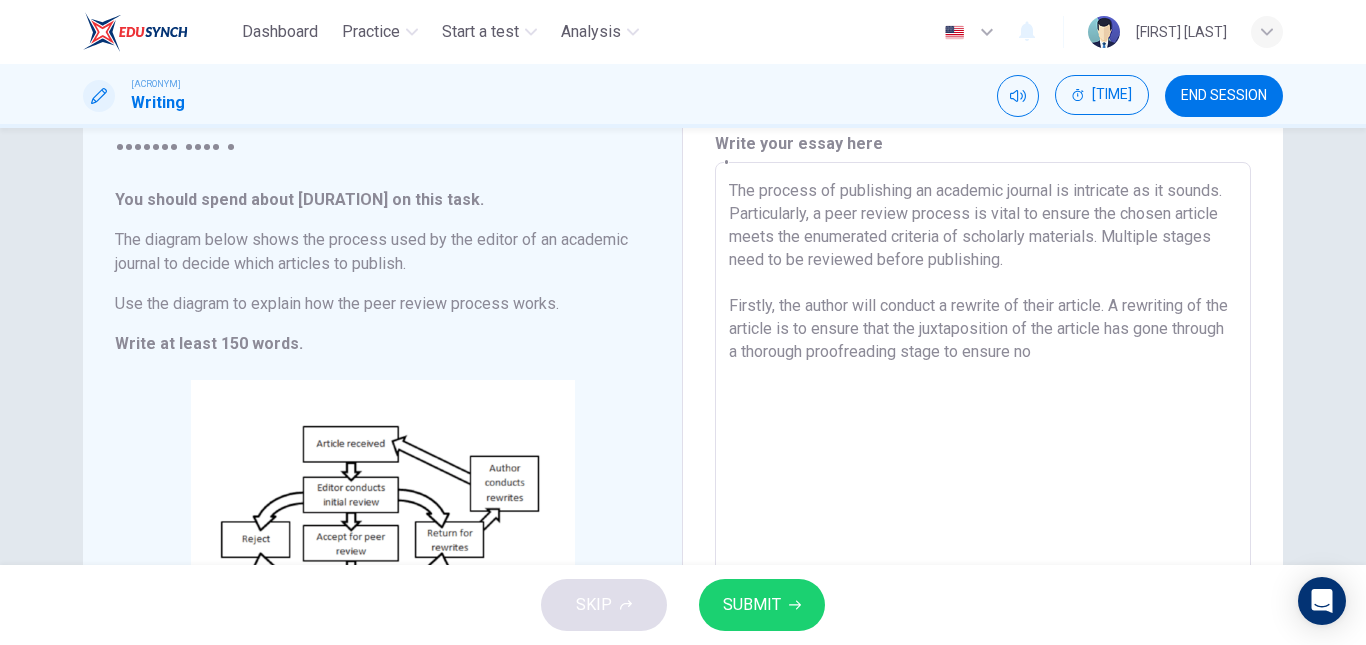 click on "The process of publishing an academic journal is intricate as it sounds. Particularly, a peer review process is vital to ensure the chosen article meets the enumerated criteria of scholarly materials. Multiple stages need to be reviewed before publishing.
Firstly, the author will conduct a rewrite of their article. A rewriting of the article is to ensure that the juxtaposition of the article has gone through a thorough proofreading stage to ensure no" at bounding box center (983, 446) 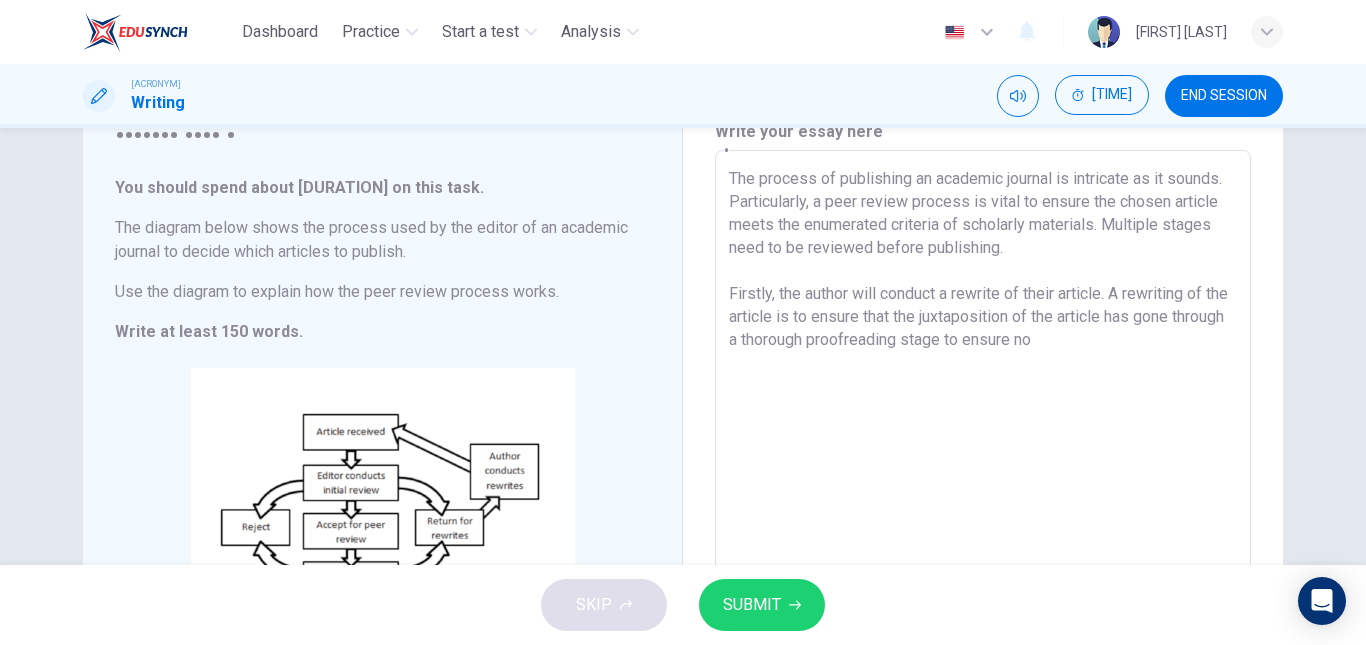 scroll, scrollTop: 82, scrollLeft: 0, axis: vertical 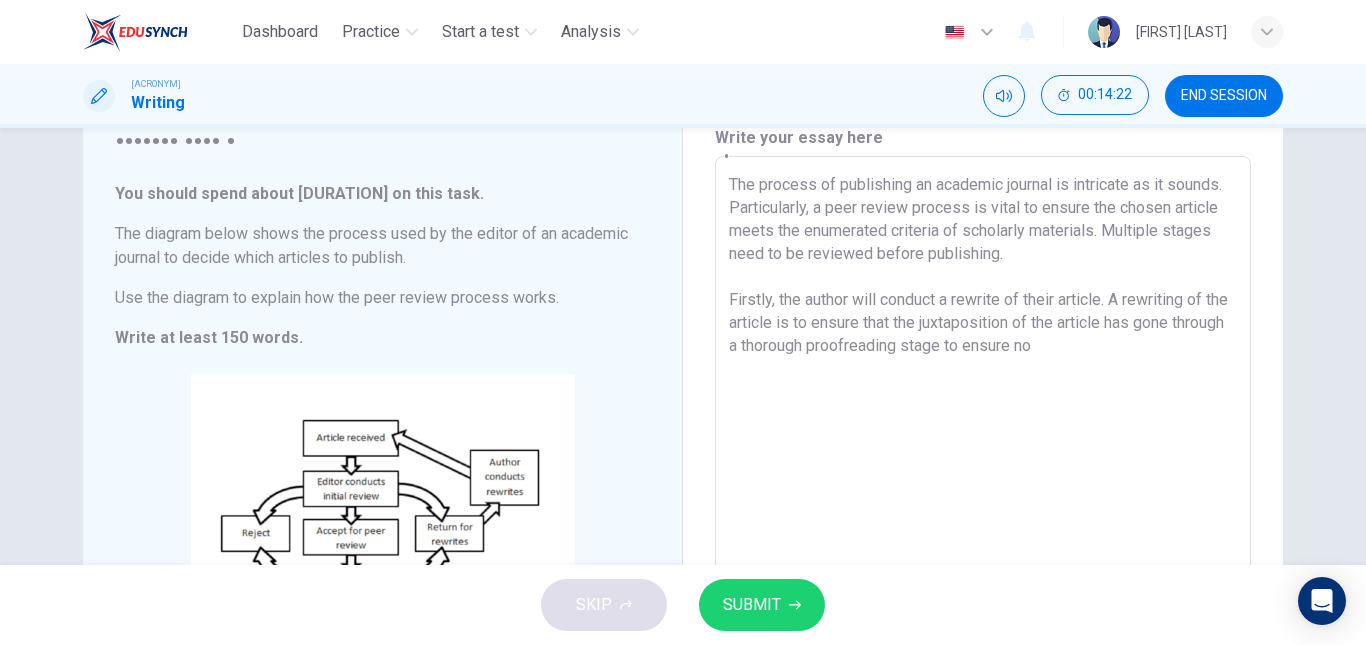 drag, startPoint x: 1135, startPoint y: 351, endPoint x: 1113, endPoint y: 347, distance: 22.36068 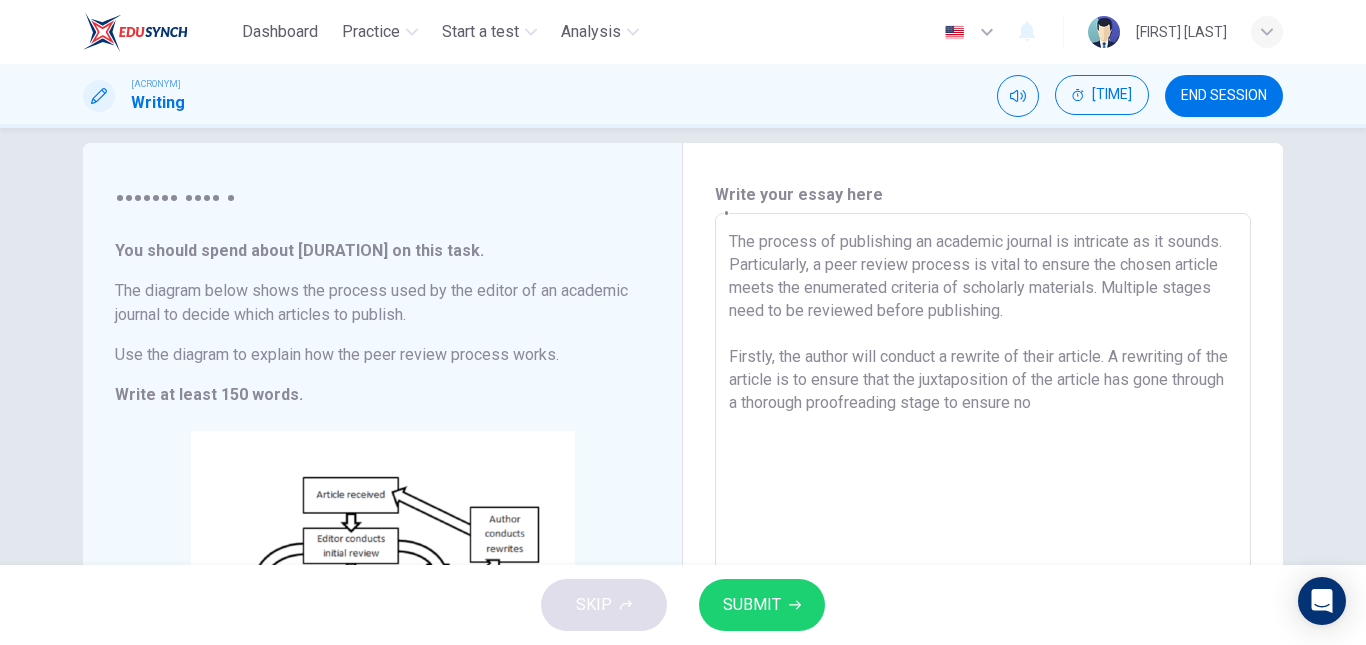 scroll, scrollTop: 48, scrollLeft: 0, axis: vertical 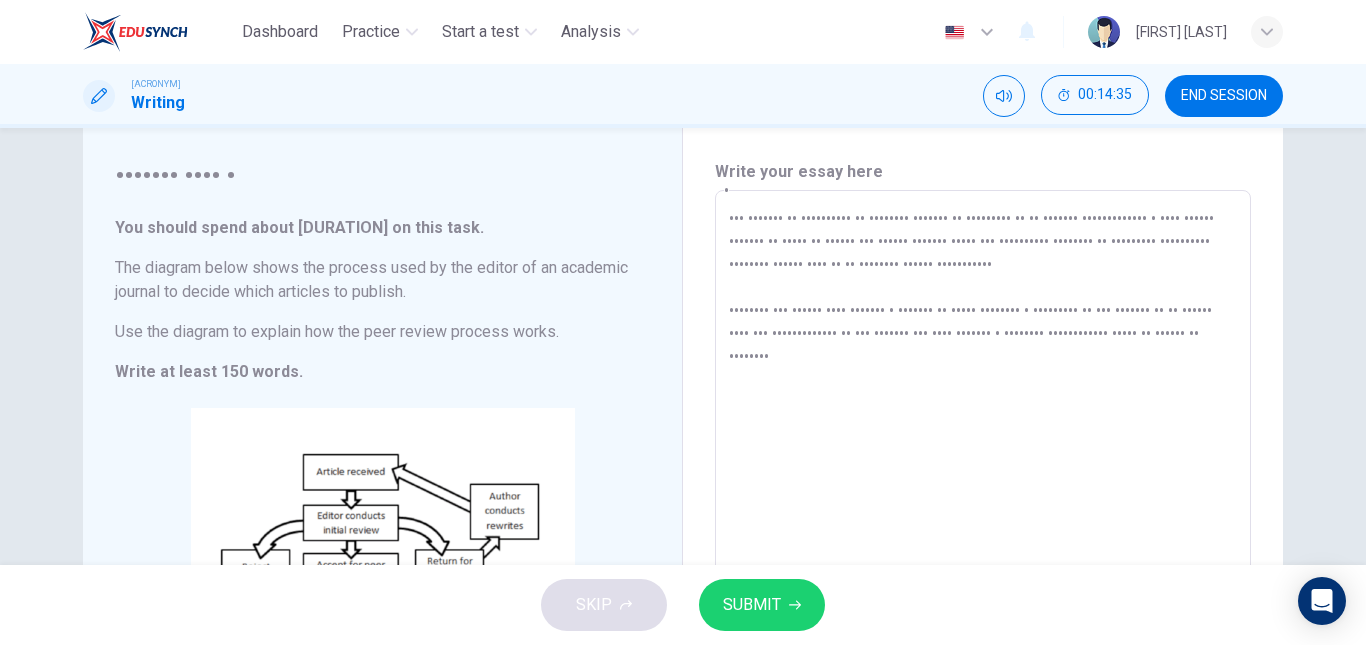 drag, startPoint x: 1171, startPoint y: 389, endPoint x: 1074, endPoint y: 382, distance: 97.25225 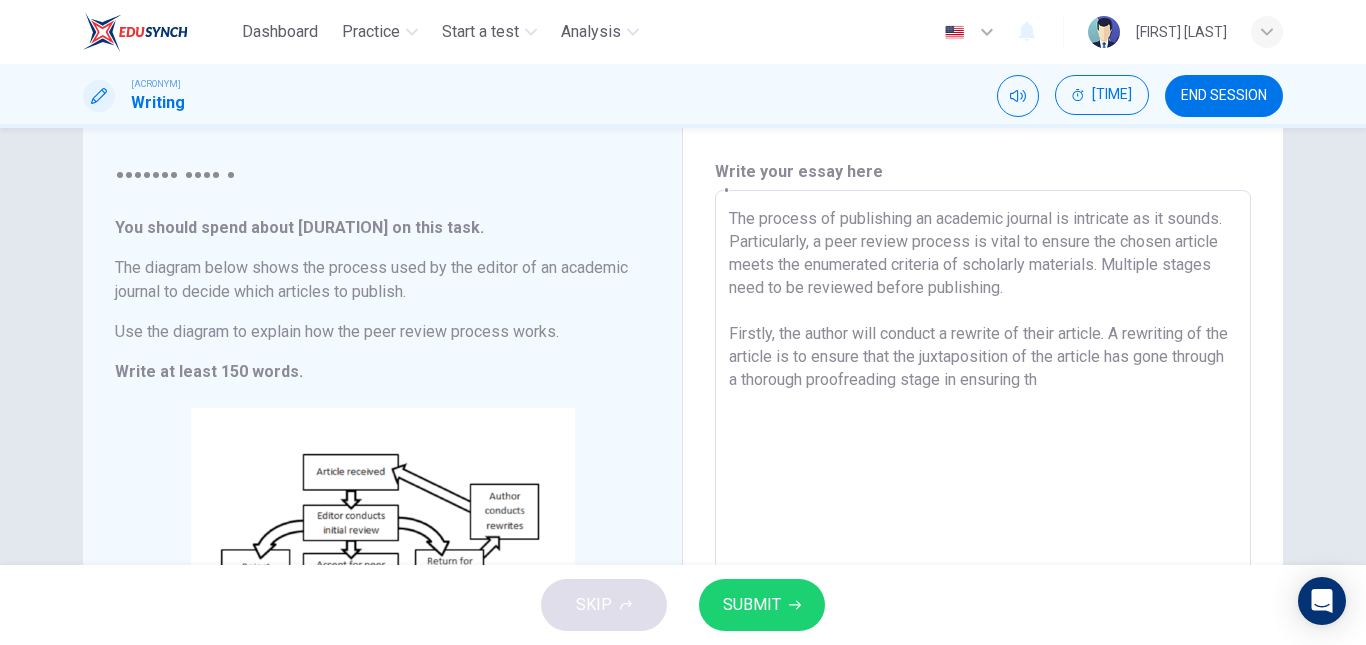 drag, startPoint x: 1129, startPoint y: 368, endPoint x: 1006, endPoint y: 373, distance: 123.101585 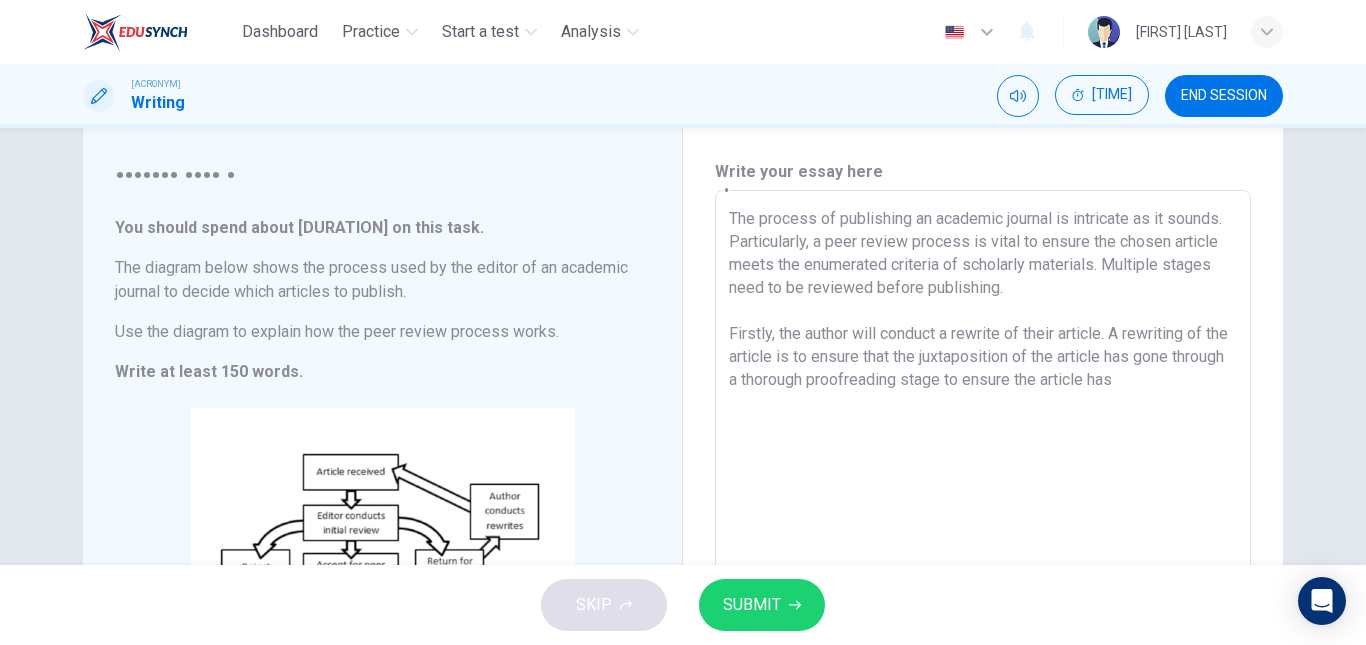 click on "The process of publishing an academic journal is intricate as it sounds. Particularly, a peer review process is vital to ensure the chosen article meets the enumerated criteria of scholarly materials. Multiple stages need to be reviewed before publishing.
Firstly, the author will conduct a rewrite of their article. A rewriting of the article is to ensure that the juxtaposition of the article has gone through a thorough proofreading stage to ensure the article has" at bounding box center (983, 474) 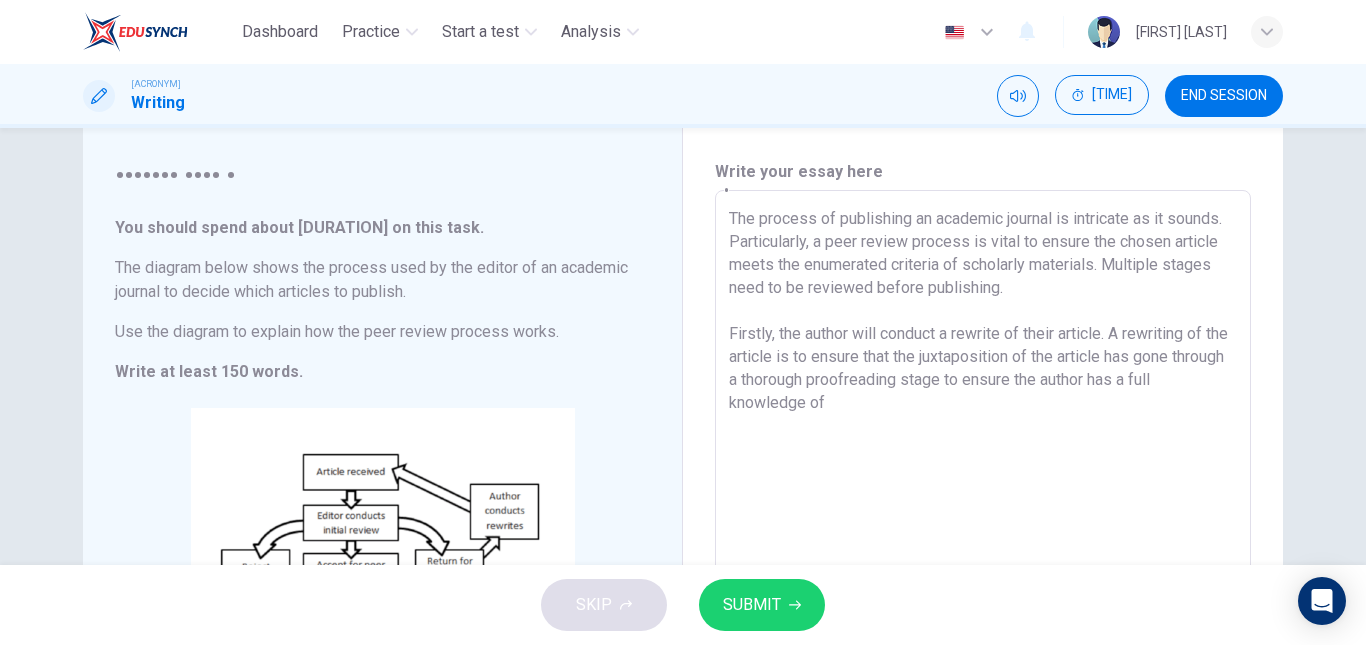 drag, startPoint x: 1050, startPoint y: 391, endPoint x: 720, endPoint y: 401, distance: 330.1515 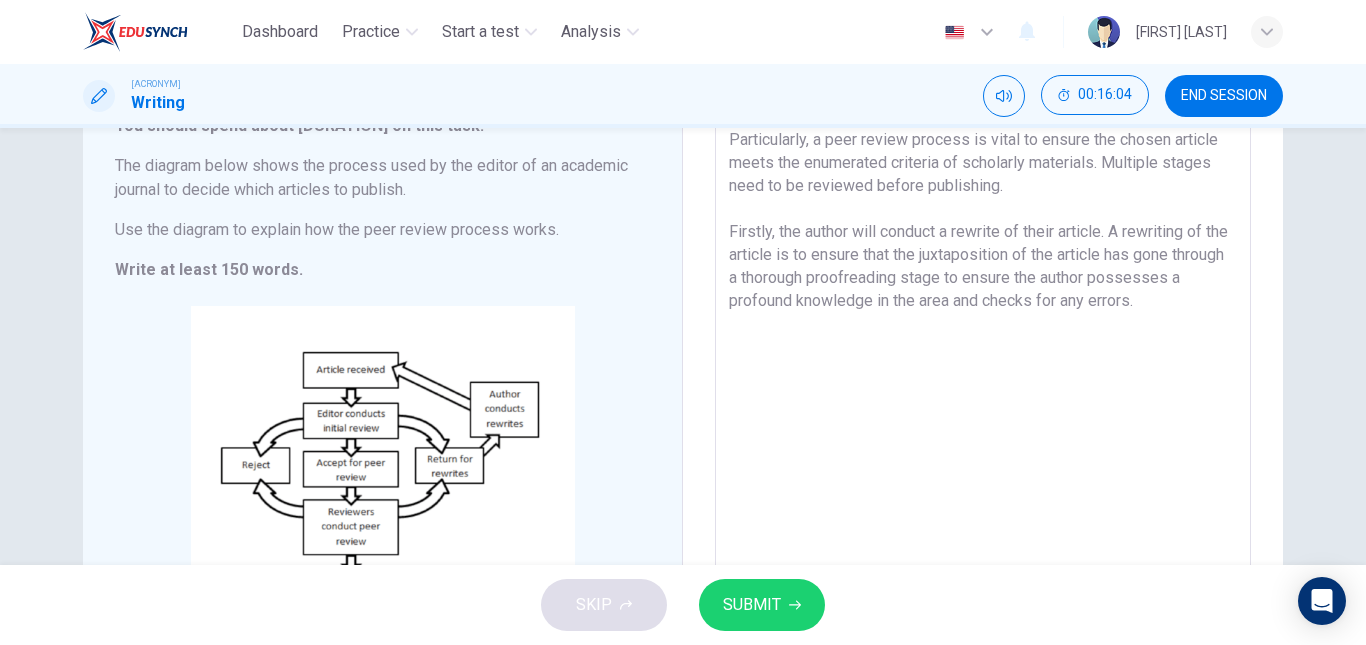 scroll, scrollTop: 148, scrollLeft: 0, axis: vertical 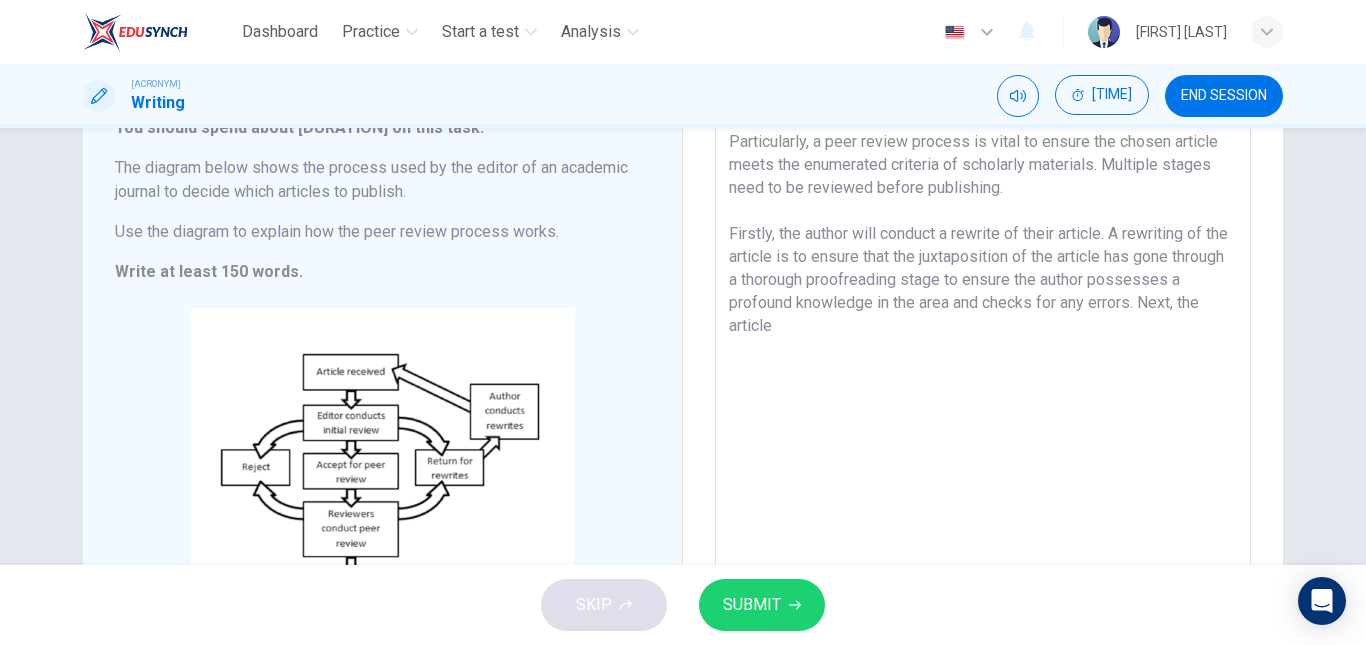 click on "The process of publishing an academic journal is intricate as it sounds. Particularly, a peer review process is vital to ensure the chosen article meets the enumerated criteria of scholarly materials. Multiple stages need to be reviewed before publishing.
Firstly, the author will conduct a rewrite of their article. A rewriting of the article is to ensure that the juxtaposition of the article has gone through a thorough proofreading stage to ensure the author possesses a profound knowledge in the area and checks for any errors. Next, the article" at bounding box center (983, 374) 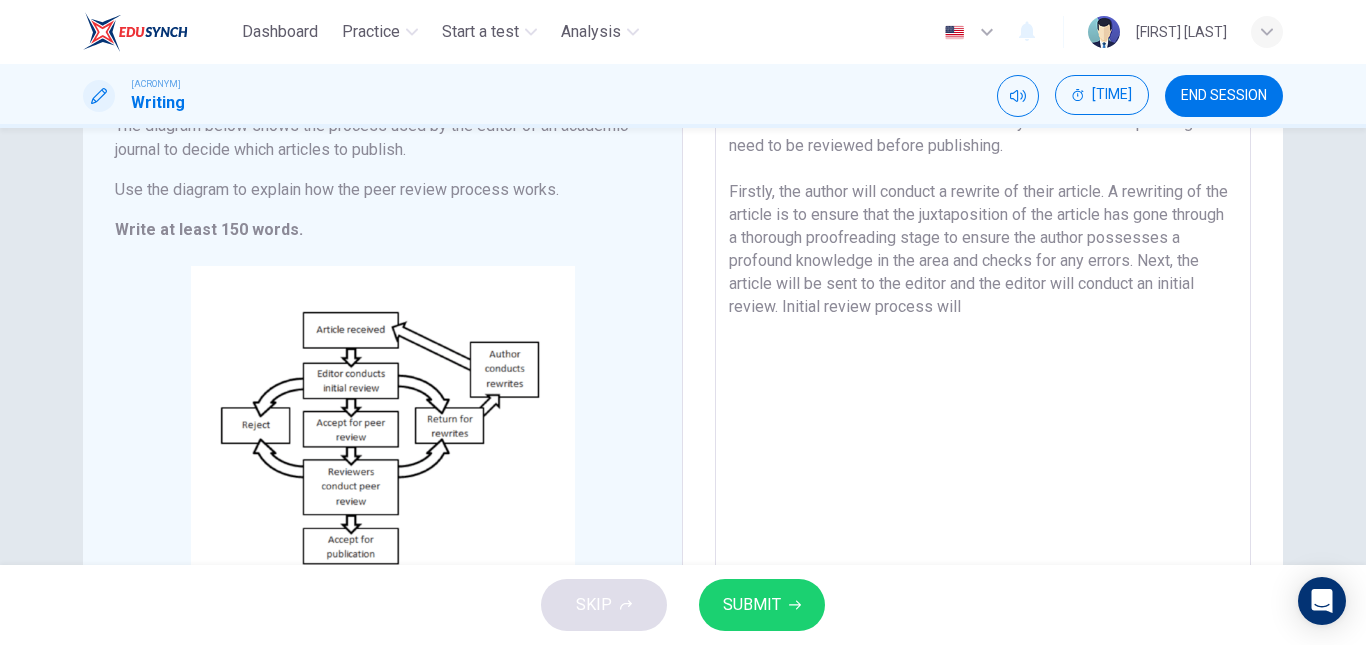 scroll, scrollTop: 195, scrollLeft: 0, axis: vertical 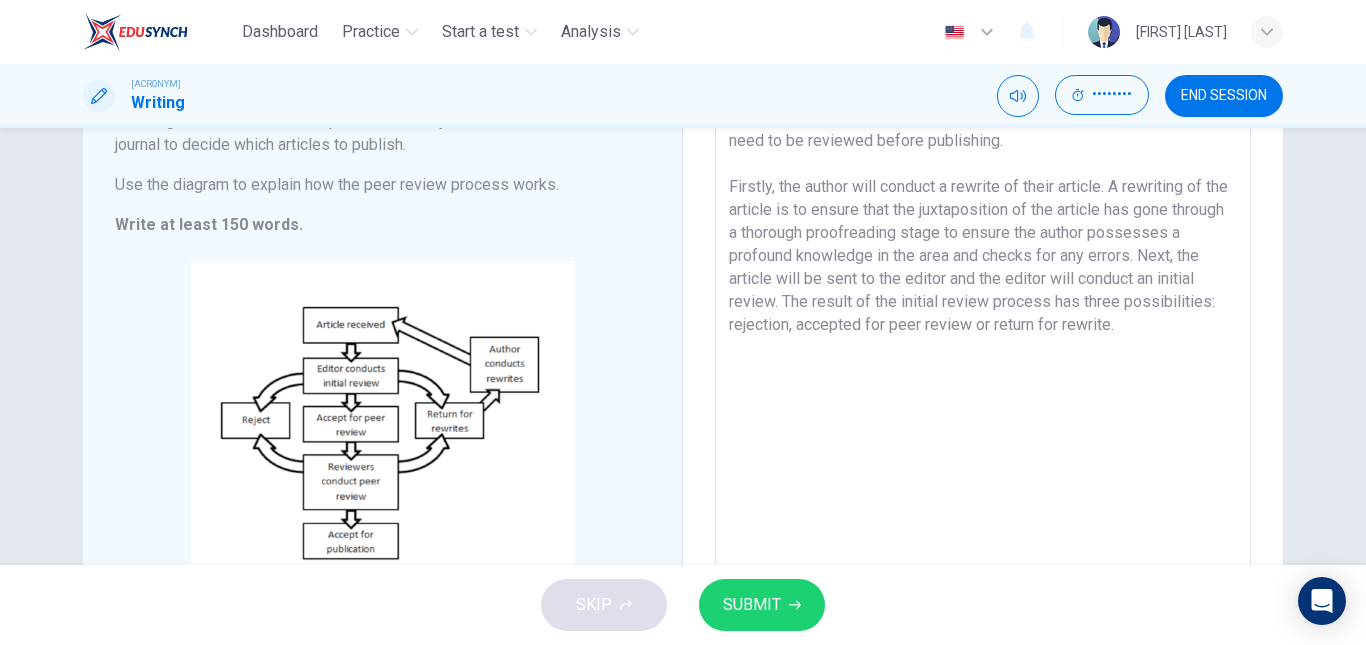 click on "The process of publishing an academic journal is intricate as it sounds. Particularly, a peer review process is vital to ensure the chosen article meets the enumerated criteria of scholarly materials. Multiple stages need to be reviewed before publishing.
Firstly, the author will conduct a rewrite of their article. A rewriting of the article is to ensure that the juxtaposition of the article has gone through a thorough proofreading stage to ensure the author possesses a profound knowledge in the area and checks for any errors. Next, the article will be sent to the editor and the editor will conduct an initial review. The result of the initial review process has three possibilities: rejection, accepted for peer review or return for rewrite." at bounding box center [983, 327] 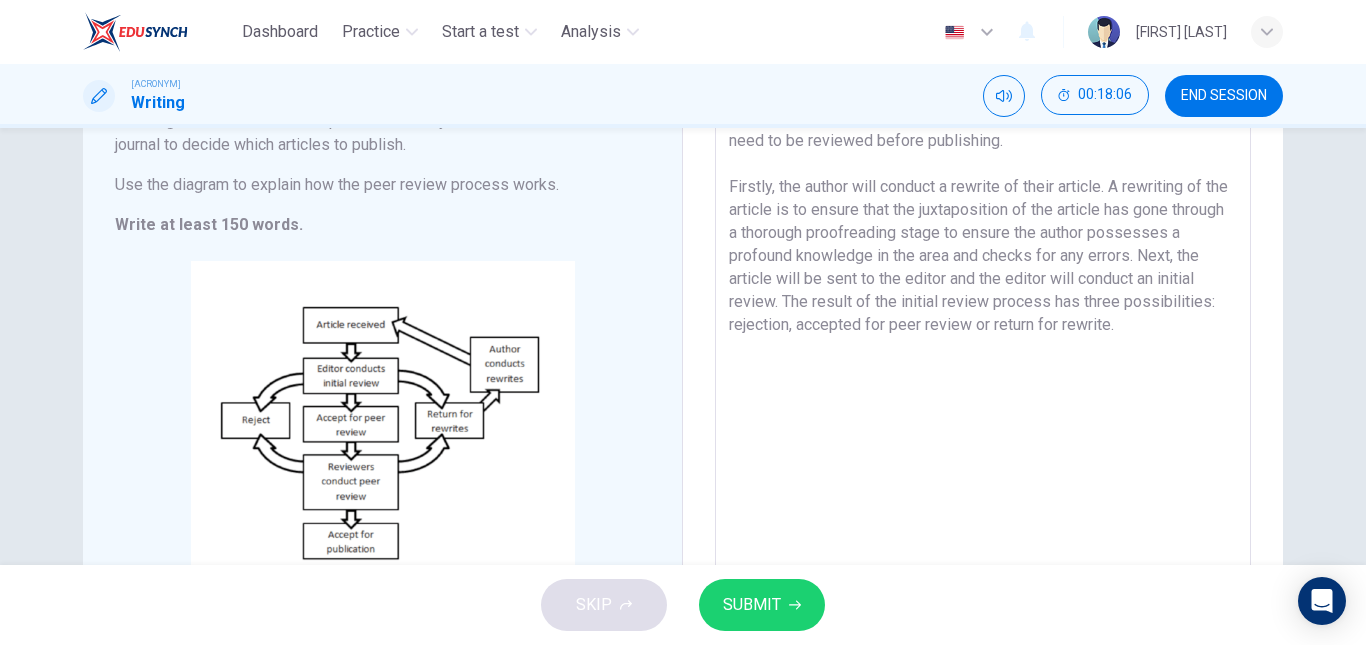 click on "The process of publishing an academic journal is intricate as it sounds. Particularly, a peer review process is vital to ensure the chosen article meets the enumerated criteria of scholarly materials. Multiple stages need to be reviewed before publishing.
Firstly, the author will conduct a rewrite of their article. A rewriting of the article is to ensure that the juxtaposition of the article has gone through a thorough proofreading stage to ensure the author possesses a profound knowledge in the area and checks for any errors. Next, the article will be sent to the editor and the editor will conduct an initial review. The result of the initial review process has three possibilities: rejection, accepted for peer review or return for rewrite." at bounding box center (983, 327) 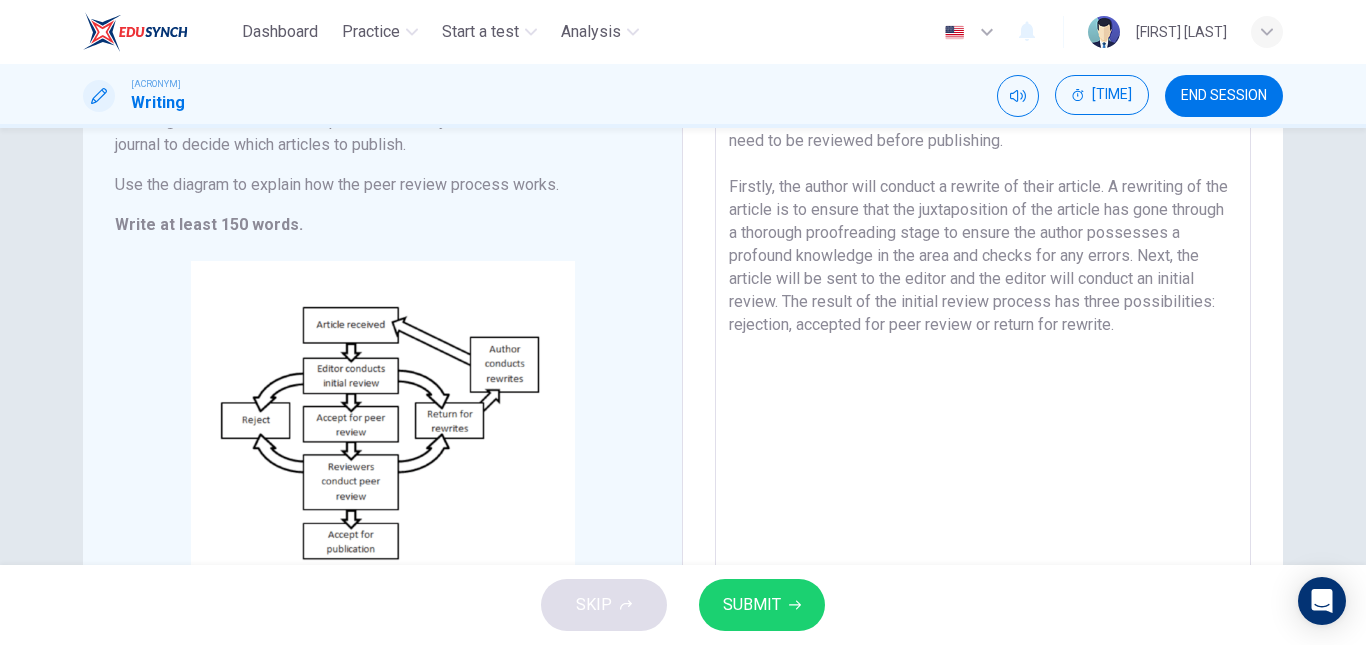 click on "The process of publishing an academic journal is intricate as it sounds. Particularly, a peer review process is vital to ensure the chosen article meets the enumerated criteria of scholarly materials. Multiple stages need to be reviewed before publishing.
Firstly, the author will conduct a rewrite of their article. A rewriting of the article is to ensure that the juxtaposition of the article has gone through a thorough proofreading stage to ensure the author possesses a profound knowledge in the area and checks for any errors. Next, the article will be sent to the editor and the editor will conduct an initial review. The result of the initial review process has three possibilities: rejection, accepted for peer review or return for rewrite." at bounding box center (983, 327) 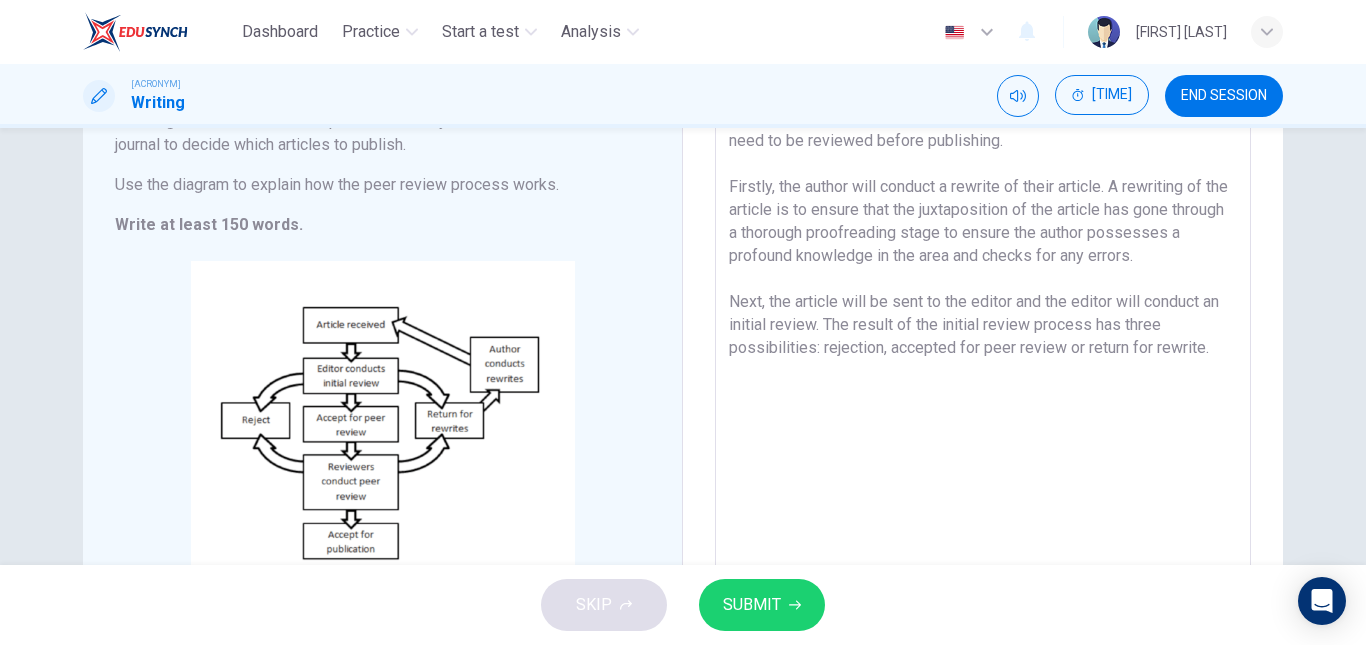 click on "The process of publishing an academic journal is intricate as it sounds. Particularly, a peer review process is vital to ensure the chosen article meets the enumerated criteria of scholarly materials. Multiple stages need to be reviewed before publishing.
Firstly, the author will conduct a rewrite of their article. A rewriting of the article is to ensure that the juxtaposition of the article has gone through a thorough proofreading stage to ensure the author possesses a profound knowledge in the area and checks for any errors.
Next, the article will be sent to the editor and the editor will conduct an initial review. The result of the initial review process has three possibilities: rejection, accepted for peer review or return for rewrite." at bounding box center [983, 327] 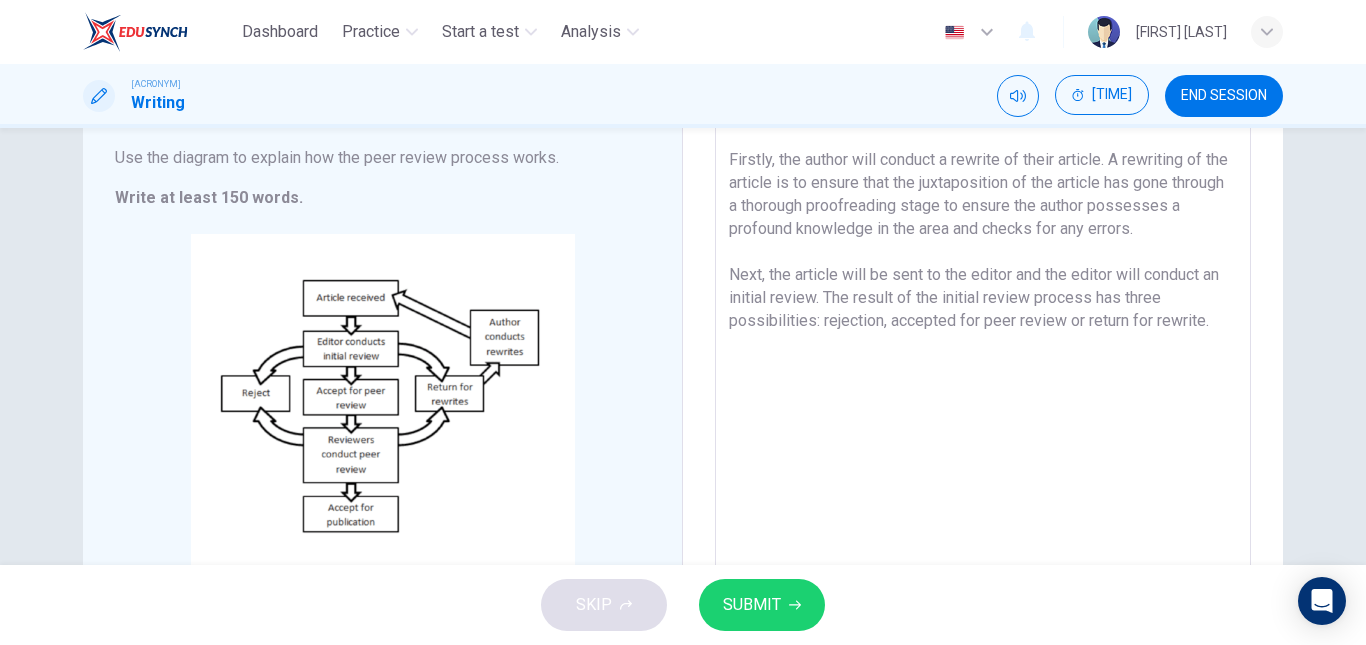 scroll, scrollTop: 235, scrollLeft: 0, axis: vertical 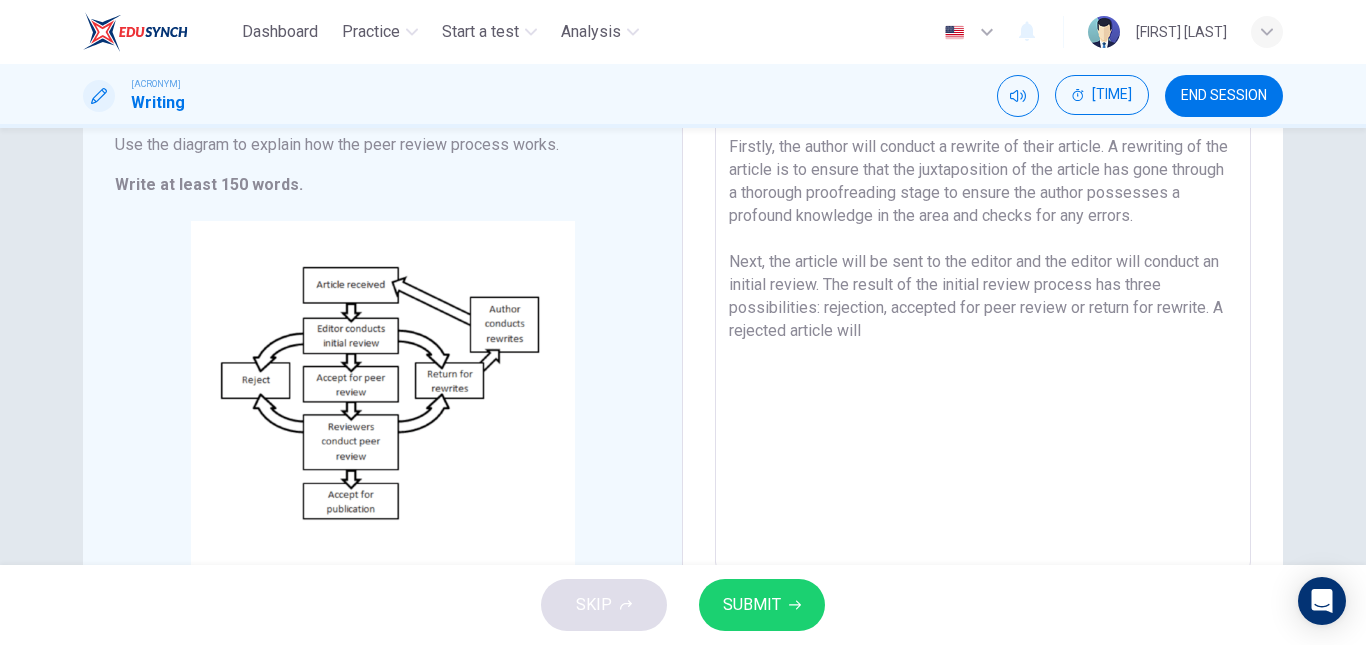 drag, startPoint x: 1152, startPoint y: 349, endPoint x: 1207, endPoint y: 328, distance: 58.872746 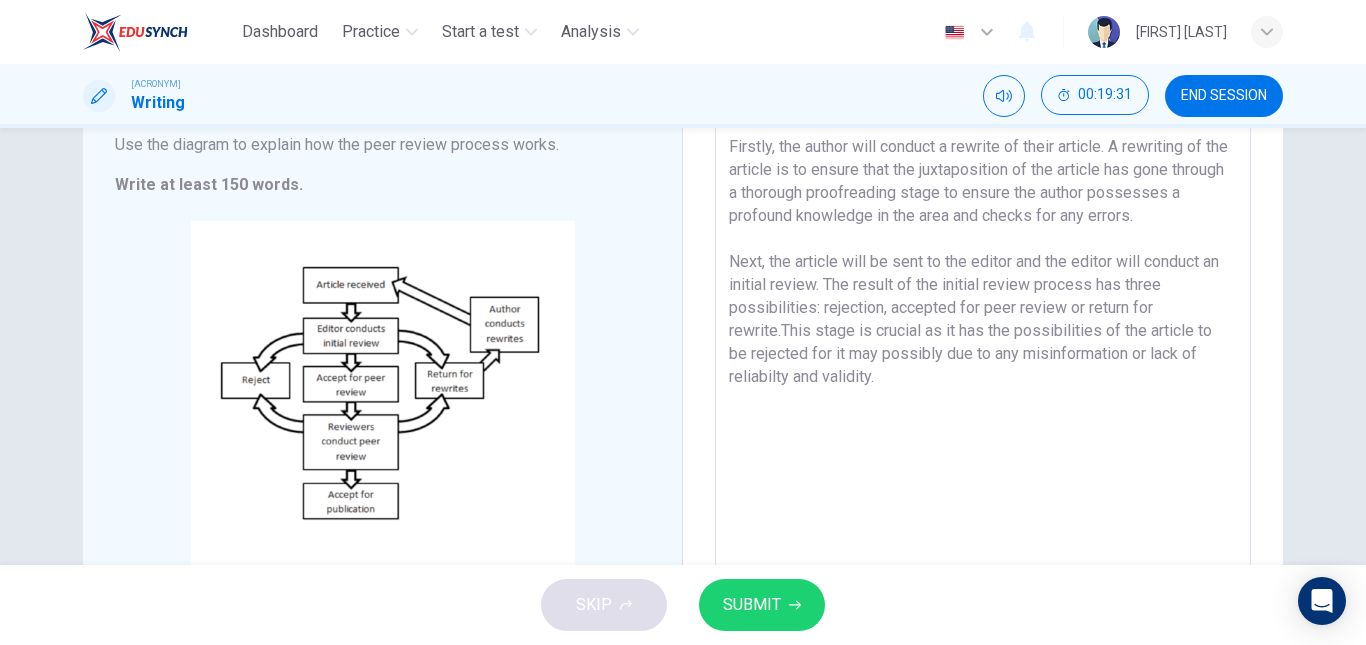 click on "The process of publishing an academic journal is intricate as it sounds. Particularly, a peer review process is vital to ensure the chosen article meets the enumerated criteria of scholarly materials. Multiple stages need to be reviewed before publishing.
Firstly, the author will conduct a rewrite of their article. A rewriting of the article is to ensure that the juxtaposition of the article has gone through a thorough proofreading stage to ensure the author possesses a profound knowledge in the area and checks for any errors.
Next, the article will be sent to the editor and the editor will conduct an initial review. The result of the initial review process has three possibilities: rejection, accepted for peer review or return for rewrite.This stage is crucial as it has the possibilities of the article to be rejected for it may possibly due to any misinformation or lack of reliabilty and validity." at bounding box center (983, 287) 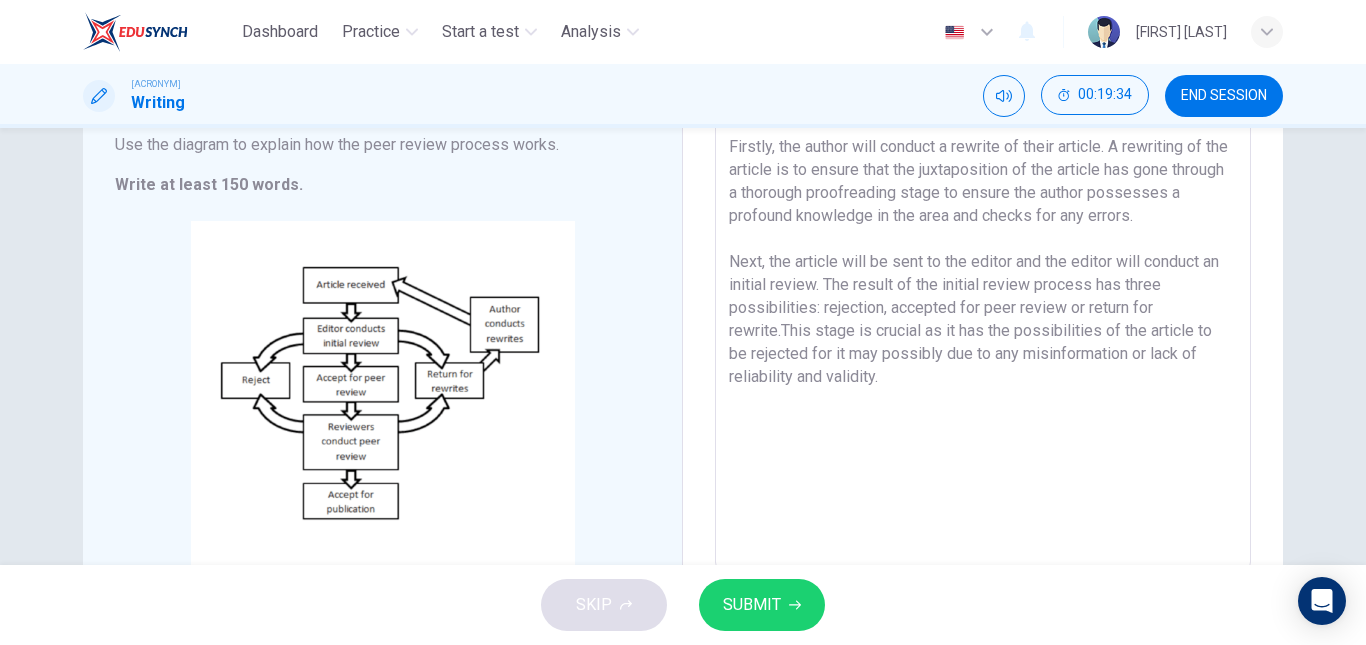 click on "The process of publishing an academic journal is intricate as it sounds. Particularly, a peer review process is vital to ensure the chosen article meets the enumerated criteria of scholarly materials. Multiple stages need to be reviewed before publishing.
Firstly, the author will conduct a rewrite of their article. A rewriting of the article is to ensure that the juxtaposition of the article has gone through a thorough proofreading stage to ensure the author possesses a profound knowledge in the area and checks for any errors.
Next, the article will be sent to the editor and the editor will conduct an initial review. The result of the initial review process has three possibilities: rejection, accepted for peer review or return for rewrite.This stage is crucial as it has the possibilities of the article to be rejected for it may possibly due to any misinformation or lack of reliability and validity." at bounding box center [983, 287] 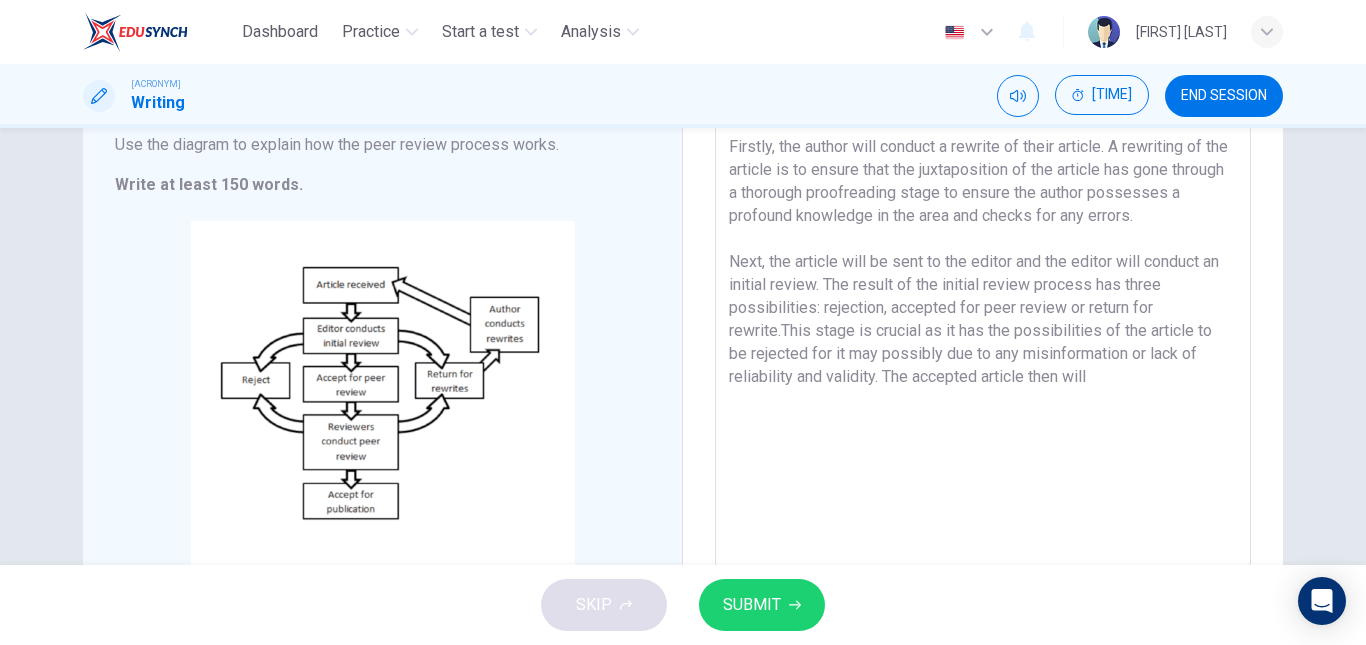 drag, startPoint x: 1147, startPoint y: 406, endPoint x: 883, endPoint y: 395, distance: 264.22906 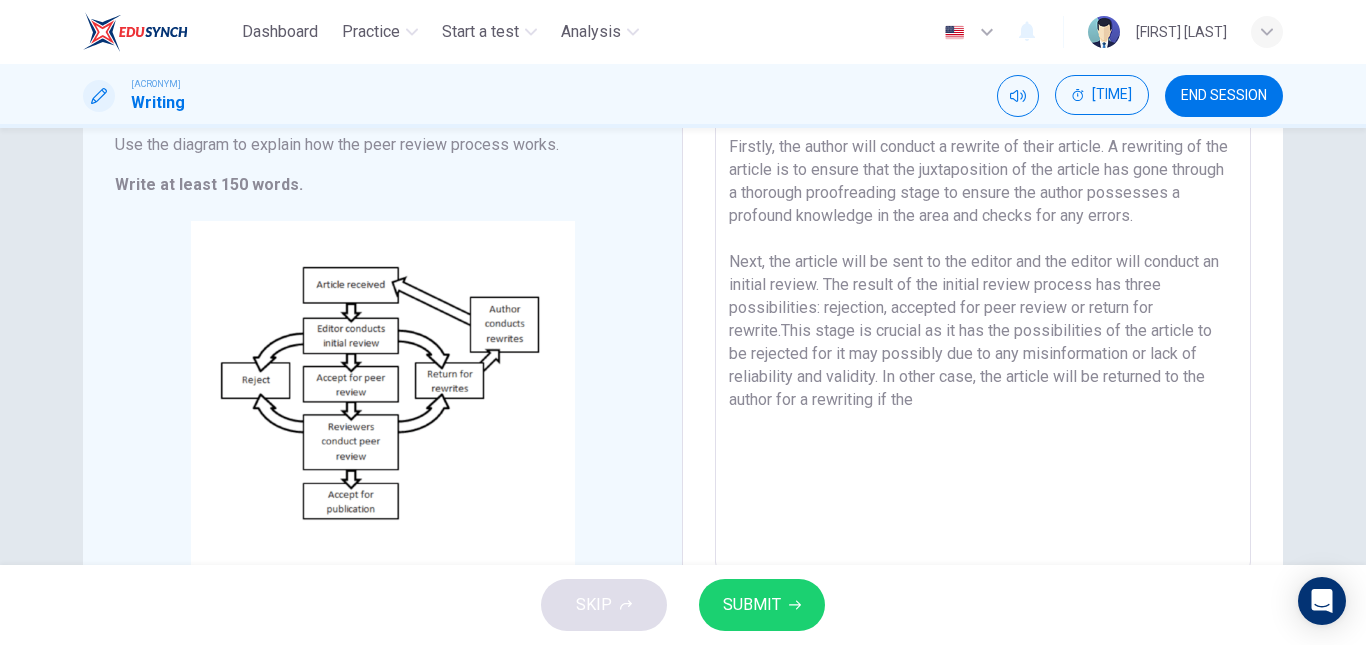 click on "The process of publishing an academic journal is intricate as it sounds. Particularly, a peer review process is vital to ensure the chosen article meets the enumerated criteria of scholarly materials. Multiple stages need to be reviewed before publishing.
Firstly, the author will conduct a rewrite of their article. A rewriting of the article is to ensure that the juxtaposition of the article has gone through a thorough proofreading stage to ensure the author possesses a profound knowledge in the area and checks for any errors.
Next, the article will be sent to the editor and the editor will conduct an initial review. The result of the initial review process has three possibilities: rejection, accepted for peer review or return for rewrite.This stage is crucial as it has the possibilities of the article to be rejected for it may possibly due to any misinformation or lack of reliability and validity. In other case, the article will be returned to the author for a rewriting if the" at bounding box center [983, 287] 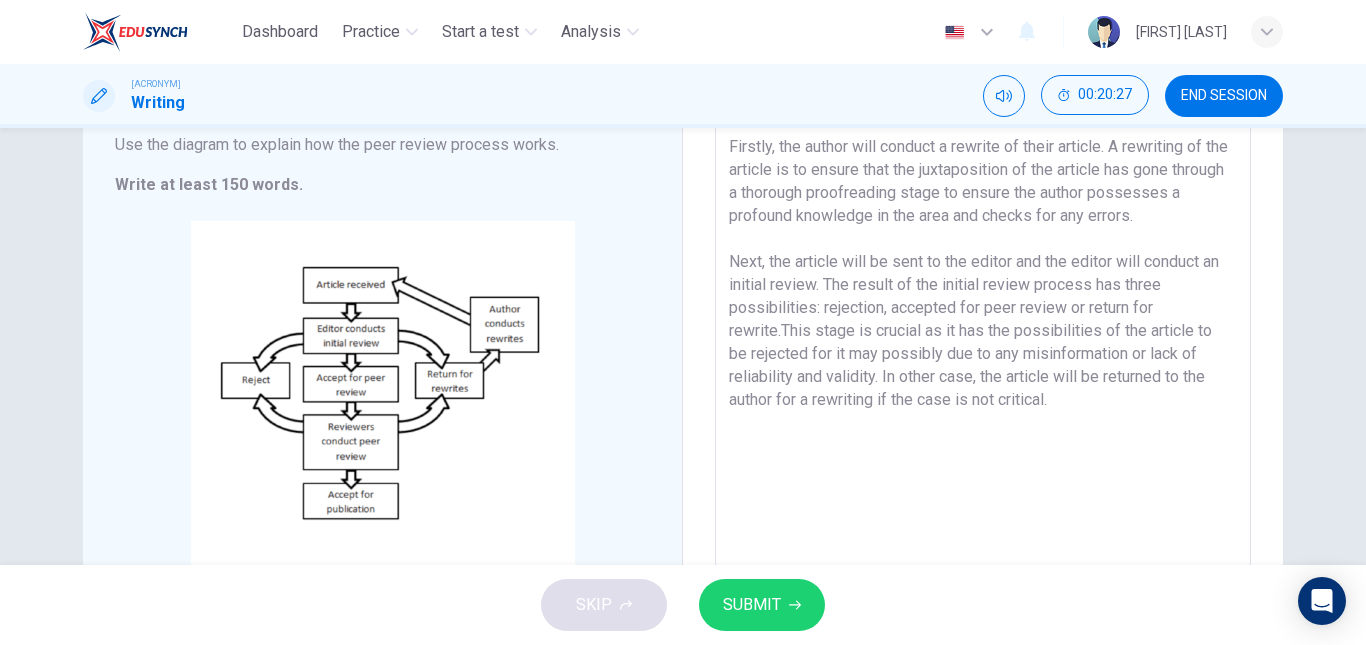 scroll, scrollTop: 324, scrollLeft: 0, axis: vertical 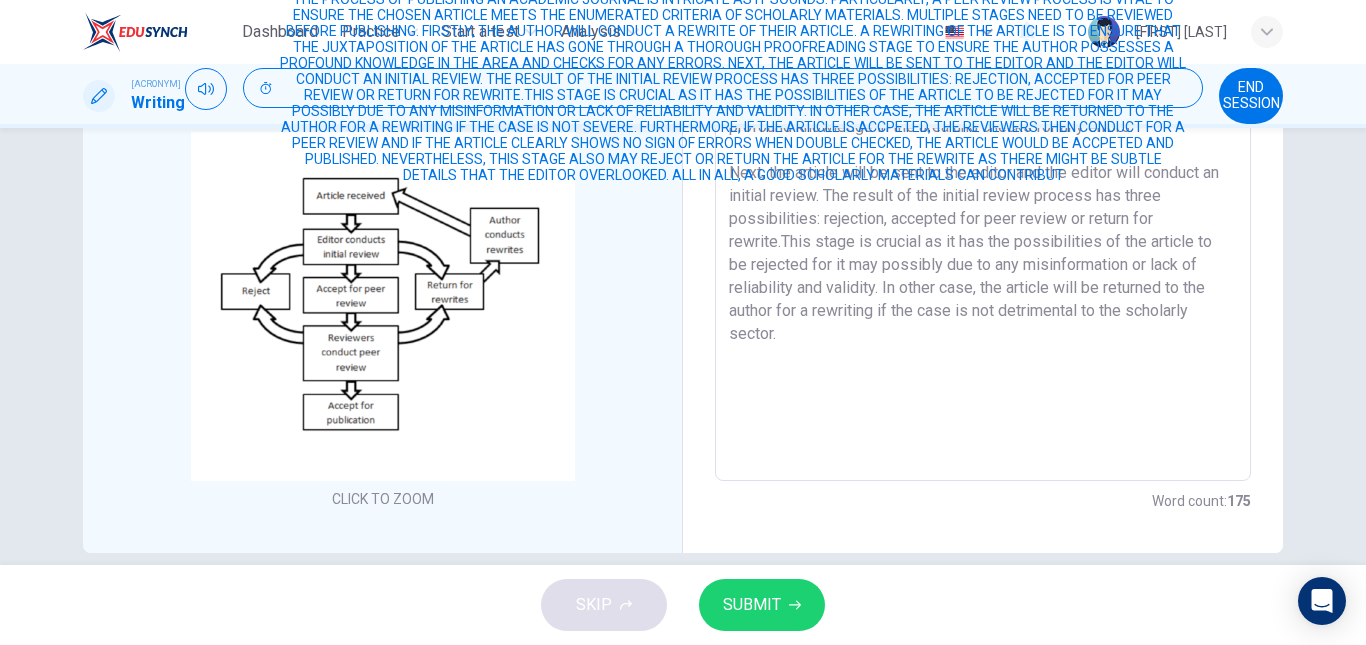 drag, startPoint x: 996, startPoint y: 360, endPoint x: 996, endPoint y: 335, distance: 25 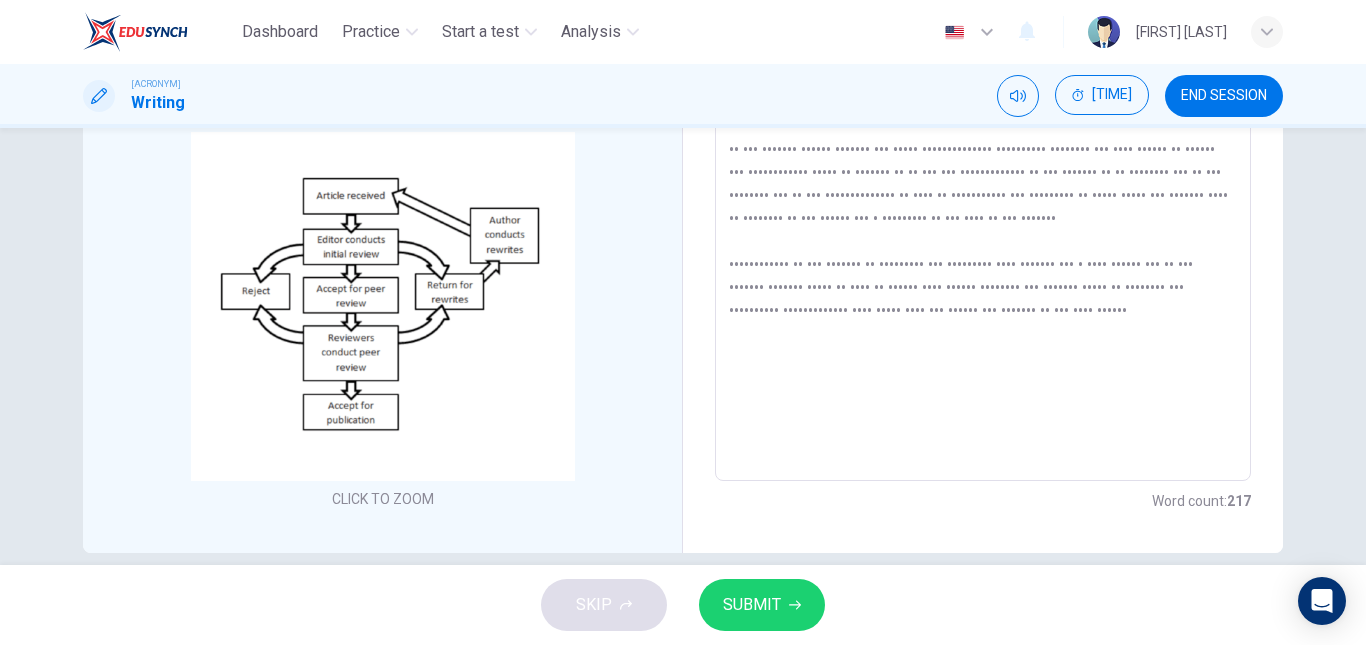 scroll, scrollTop: 41, scrollLeft: 0, axis: vertical 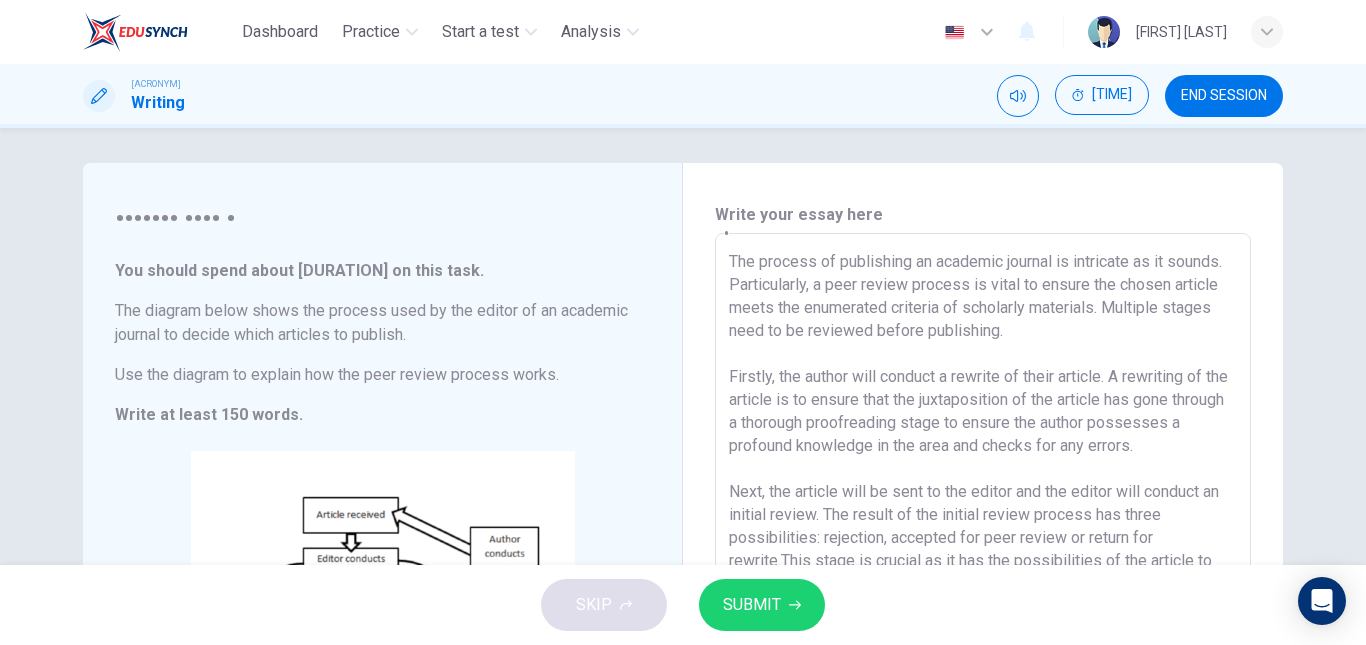 type on "The process of publishing an academic journal is intricate as it sounds. Particularly, a peer review process is vital to ensure the chosen article meets the enumerated criteria of scholarly materials. Multiple stages need to be reviewed before publishing.
Firstly, the author will conduct a rewrite of their article. A rewriting of the article is to ensure that the juxtaposition of the article has gone through a thorough proofreading stage to ensure the author possesses a profound knowledge in the area and checks for any errors.
Next, the article will be sent to the editor and the editor will conduct an initial review. The result of the initial review process has three possibilities: rejection, accepted for peer review or return for rewrite.This stage is crucial as it has the possibilities of the article to be rejected for it may possibly due to any misinformation or lack of reliability and validity. In other case, the article will be returned to the author for a rewriting if the case is not severe.
Fu..." 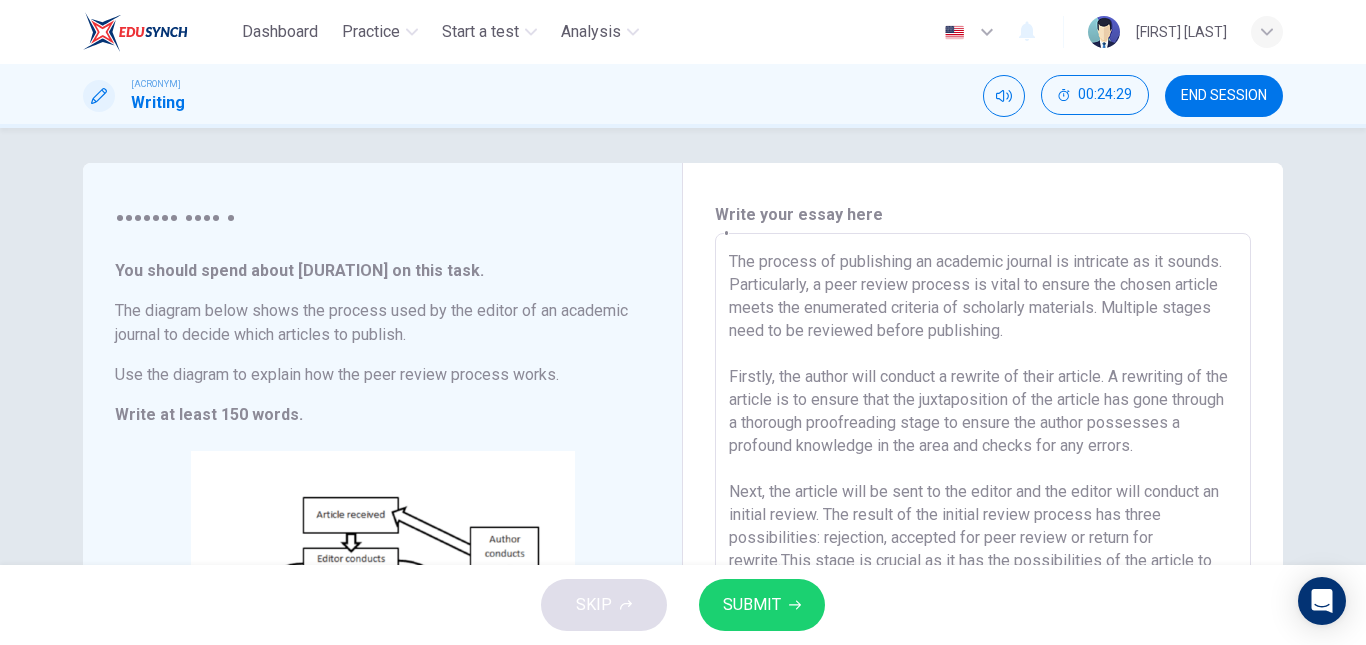 scroll, scrollTop: 179, scrollLeft: 0, axis: vertical 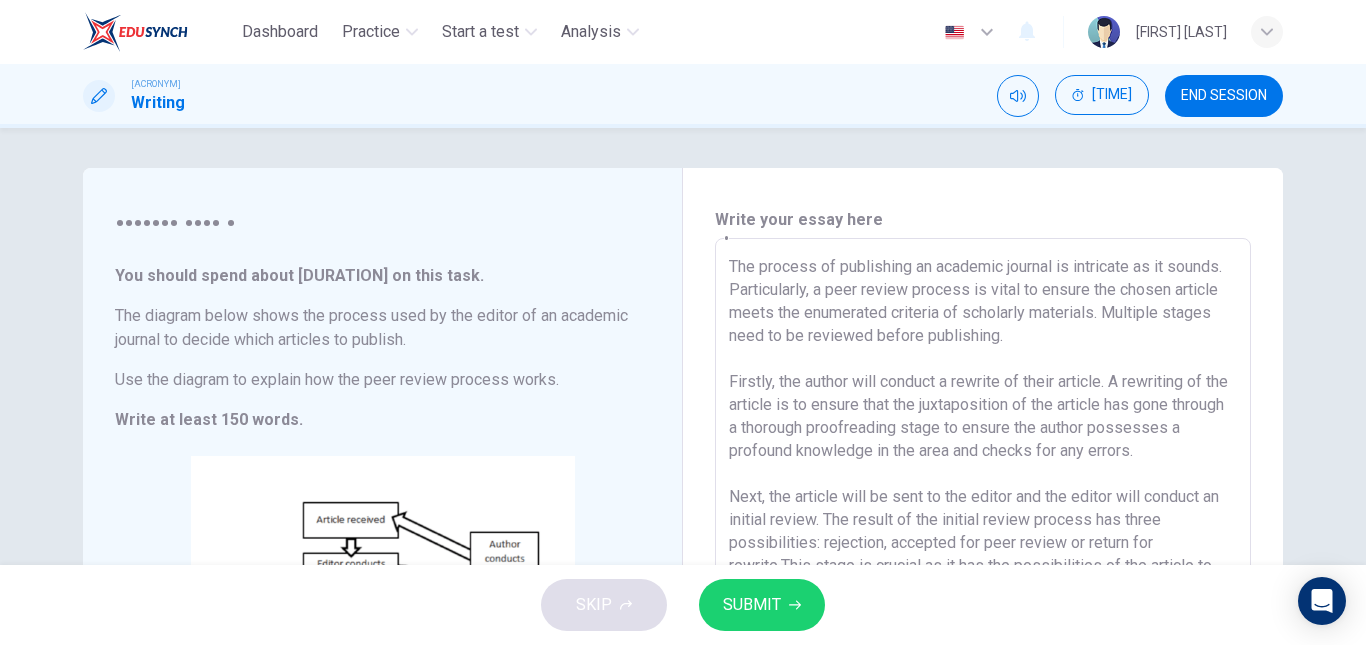 drag, startPoint x: 823, startPoint y: 384, endPoint x: 719, endPoint y: 275, distance: 150.65524 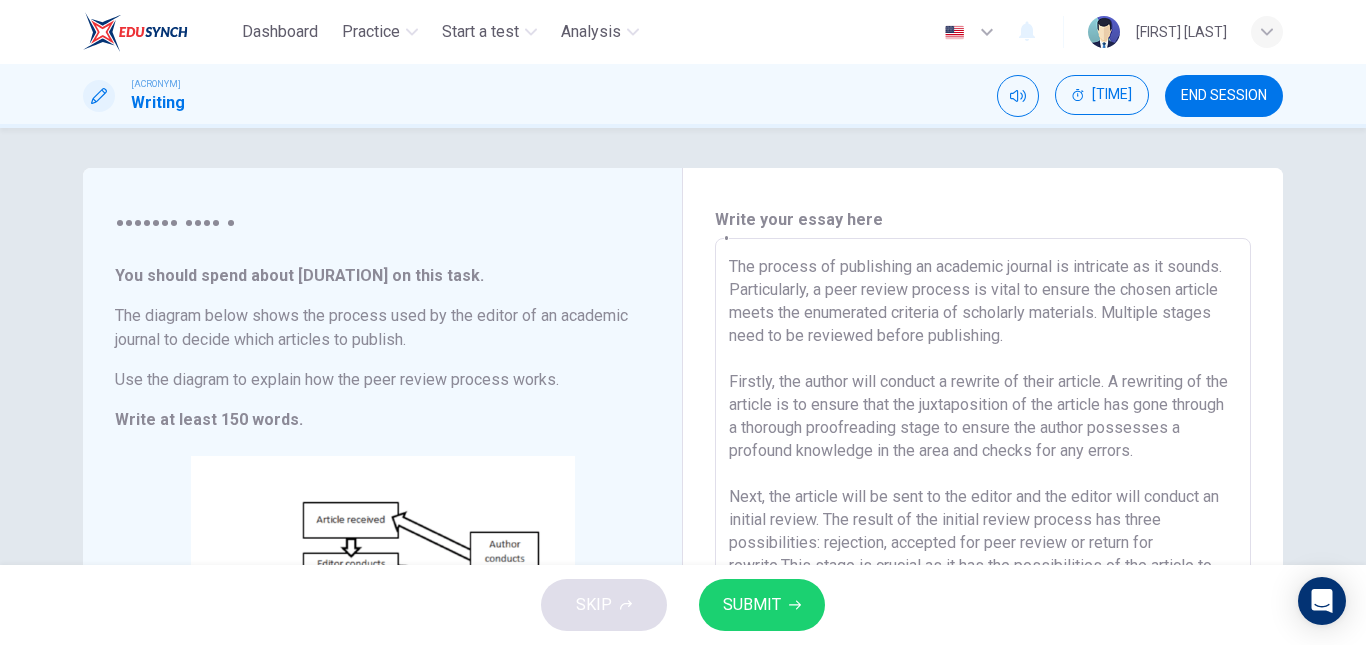 scroll, scrollTop: 179, scrollLeft: 0, axis: vertical 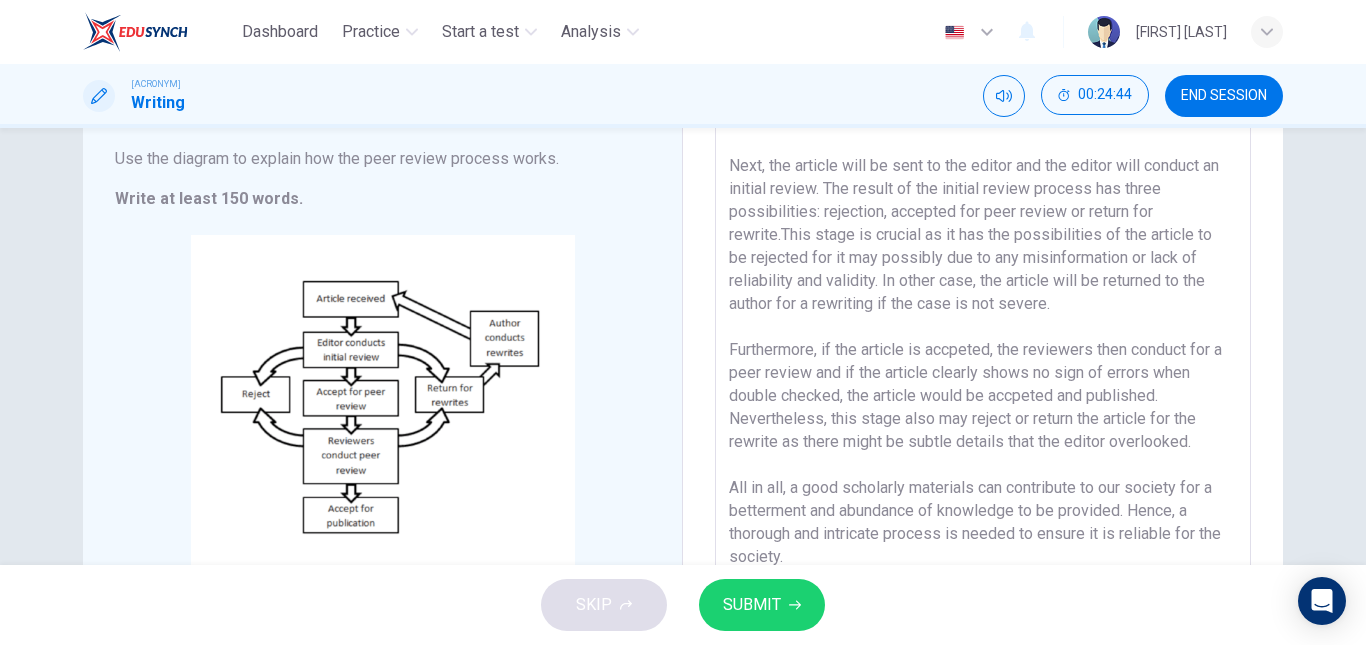 click at bounding box center (983, 301) 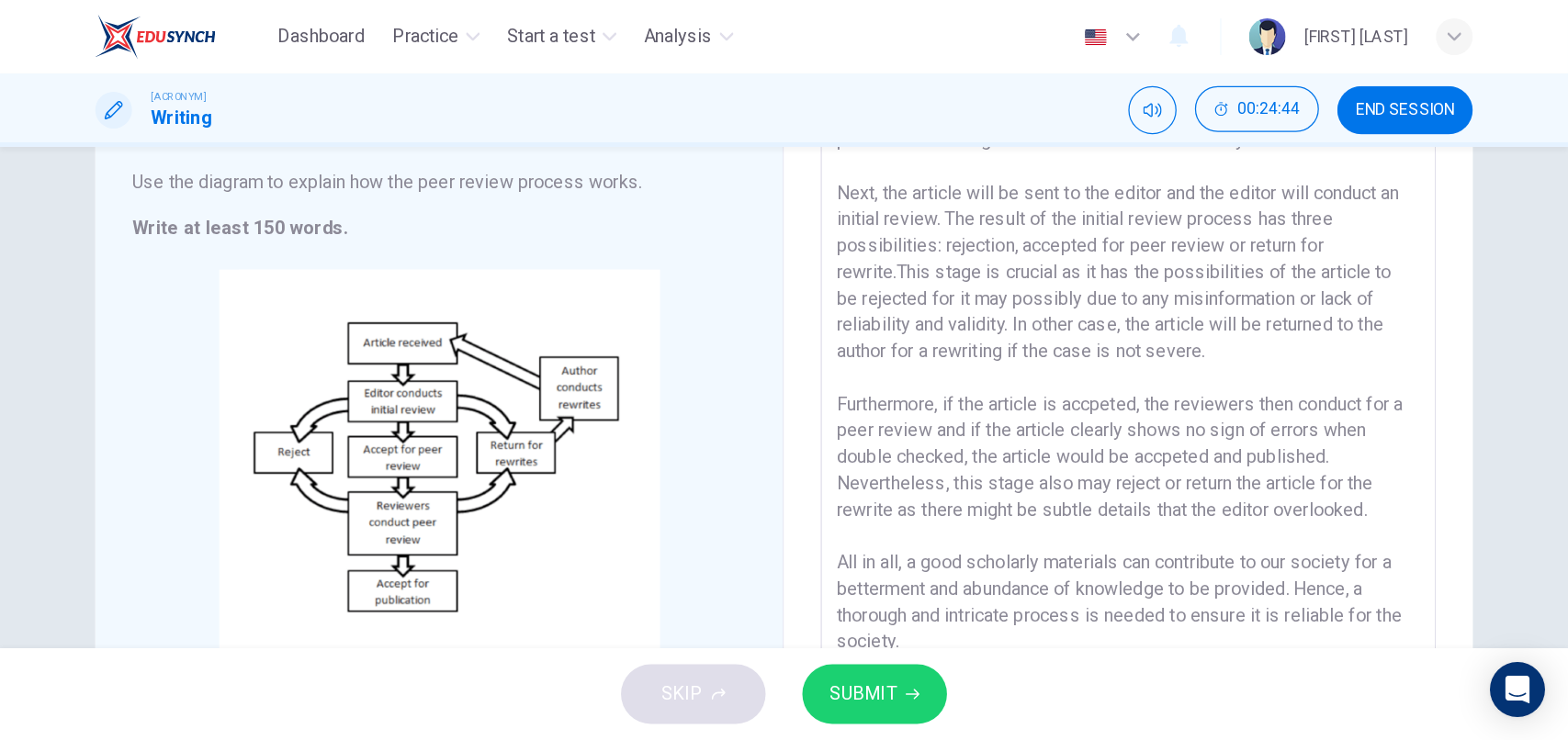 scroll, scrollTop: 98, scrollLeft: 0, axis: vertical 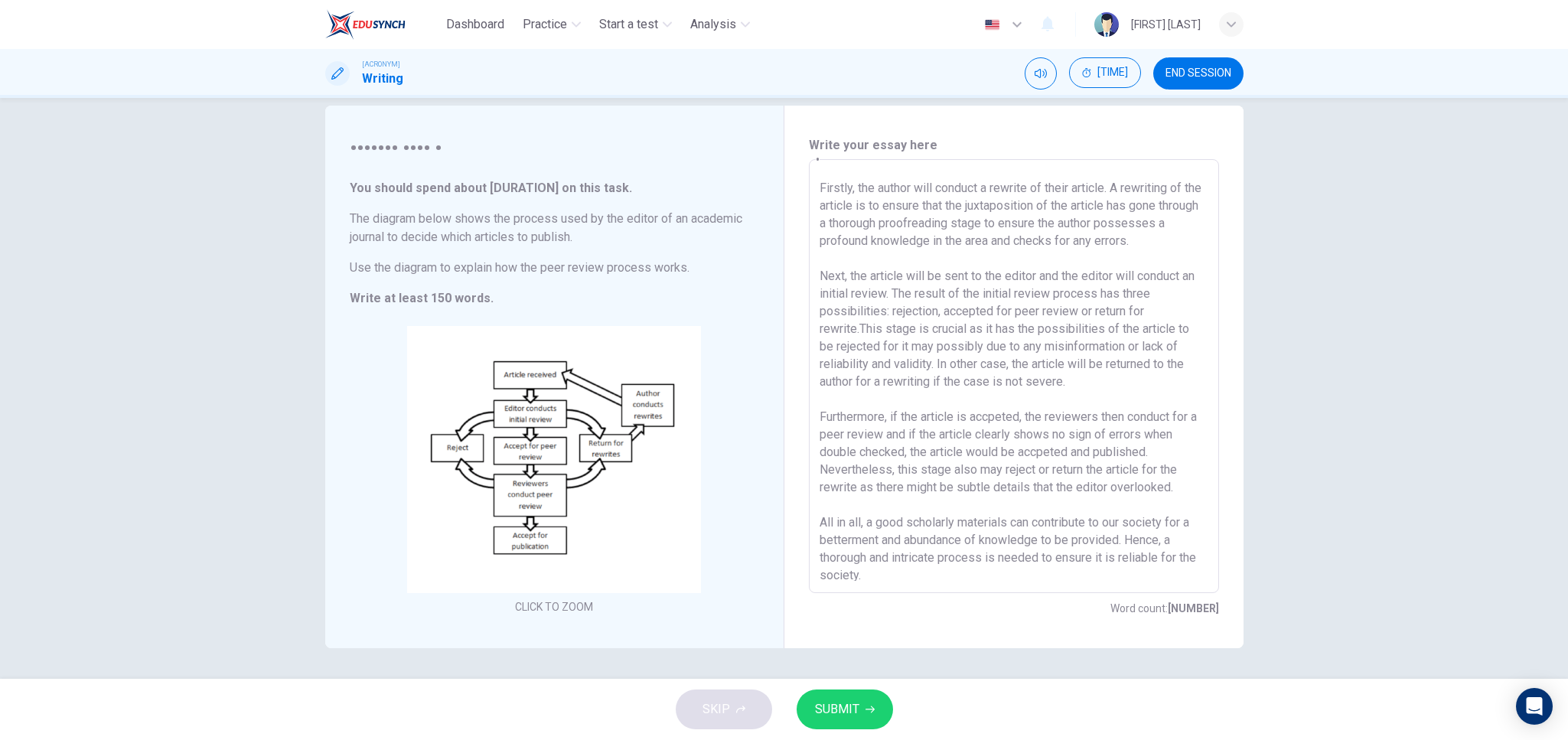 drag, startPoint x: 1021, startPoint y: 0, endPoint x: 953, endPoint y: 441, distance: 446.2118 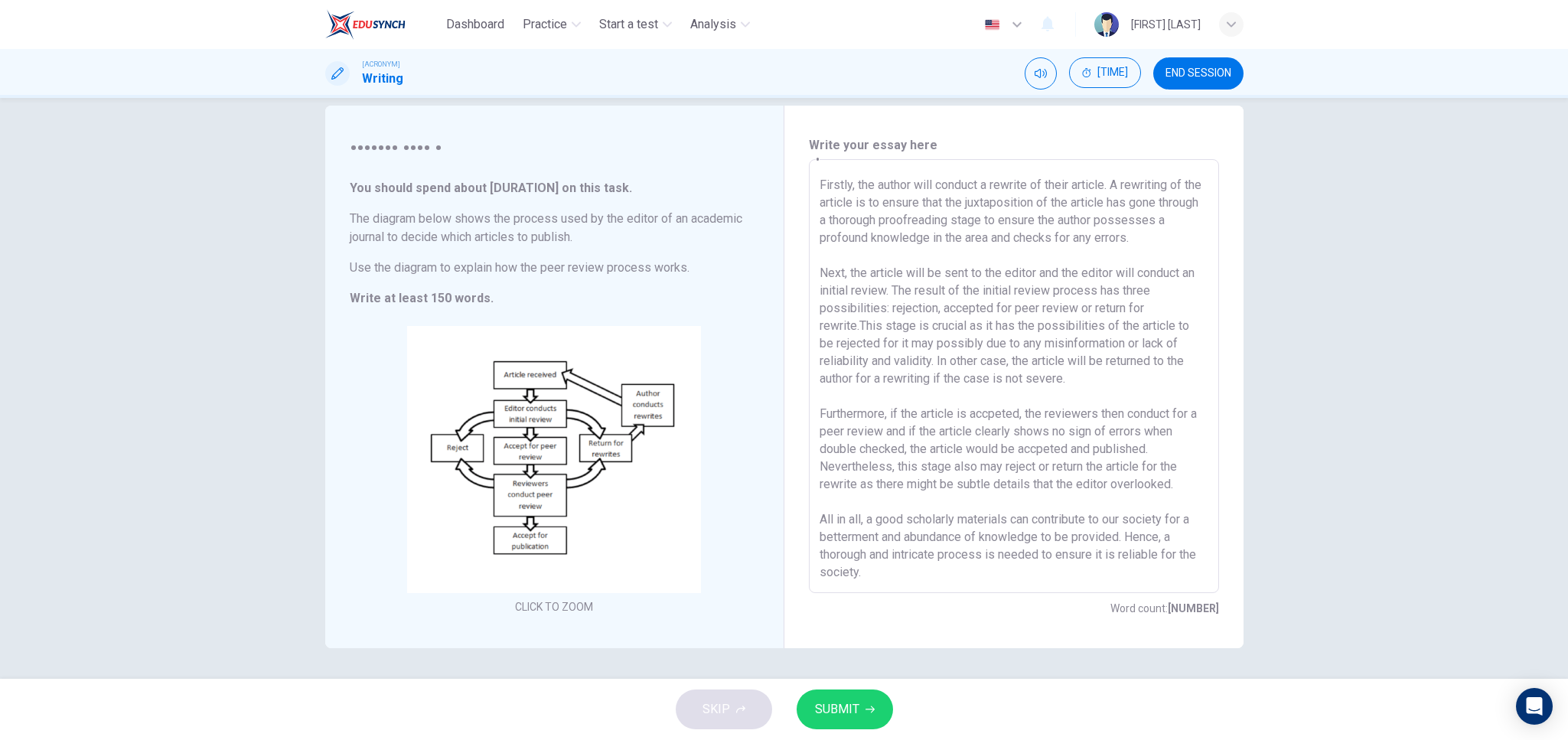 scroll, scrollTop: 0, scrollLeft: 0, axis: both 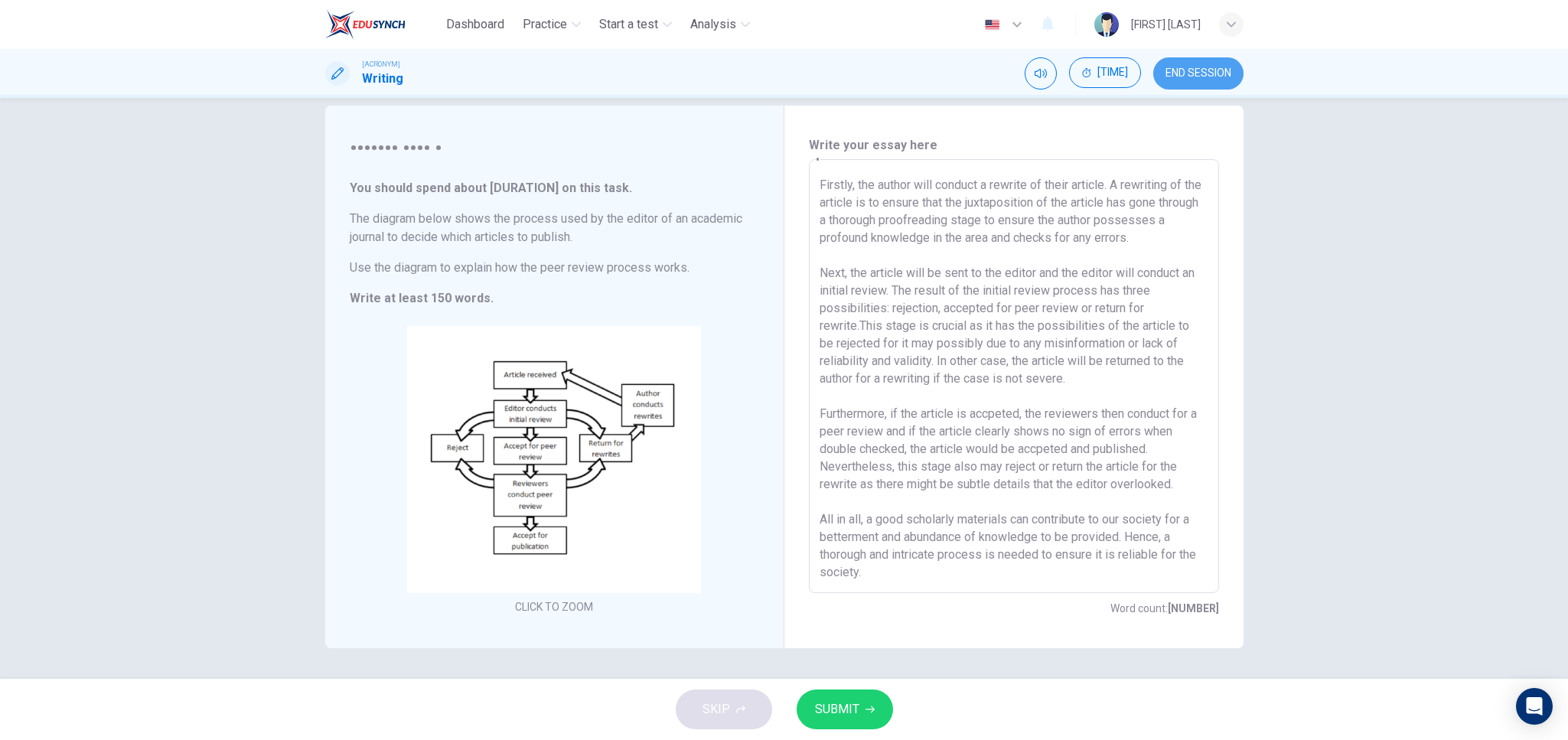 click on "END SESSION" at bounding box center [1198, 73] 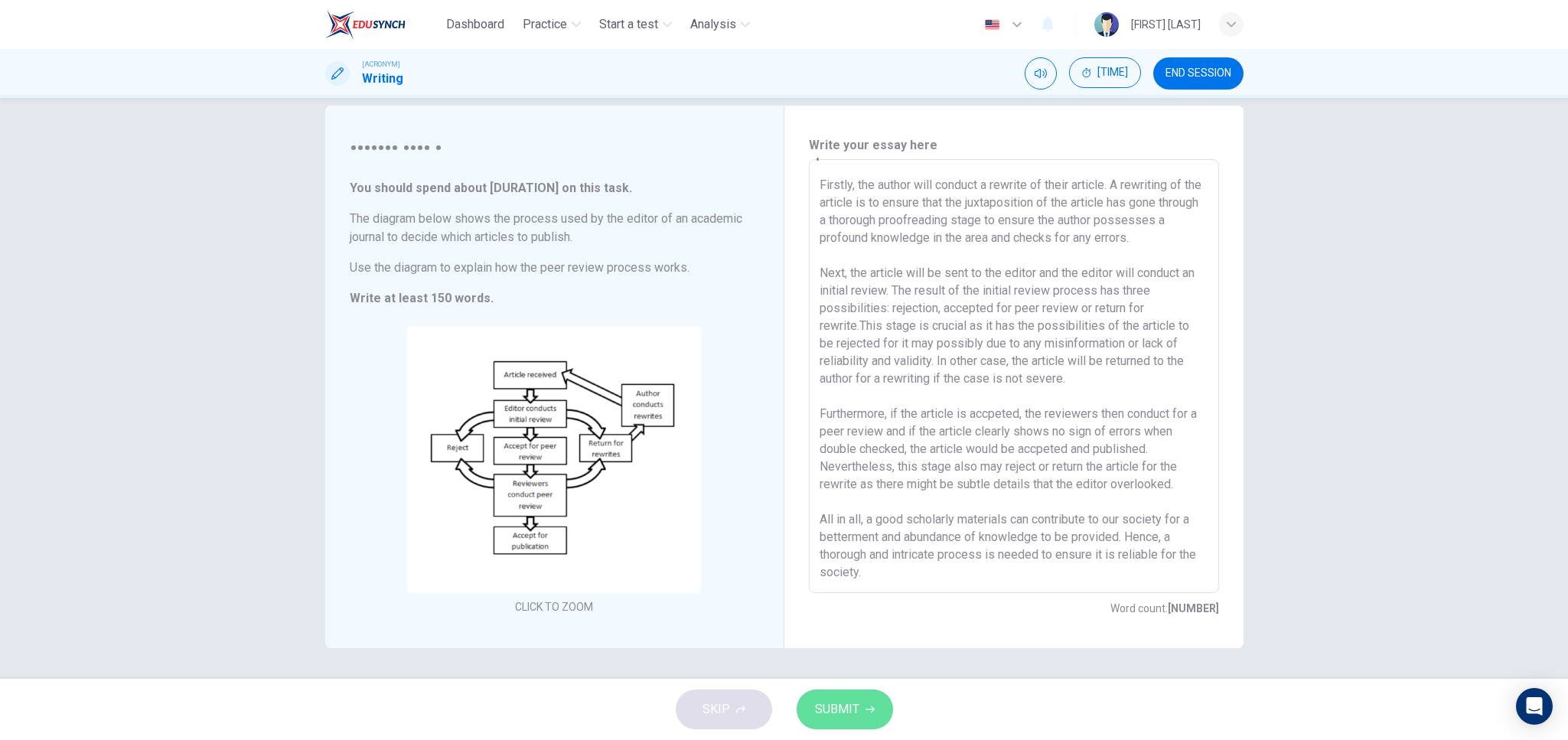 click on "SUBMIT" at bounding box center [845, 709] 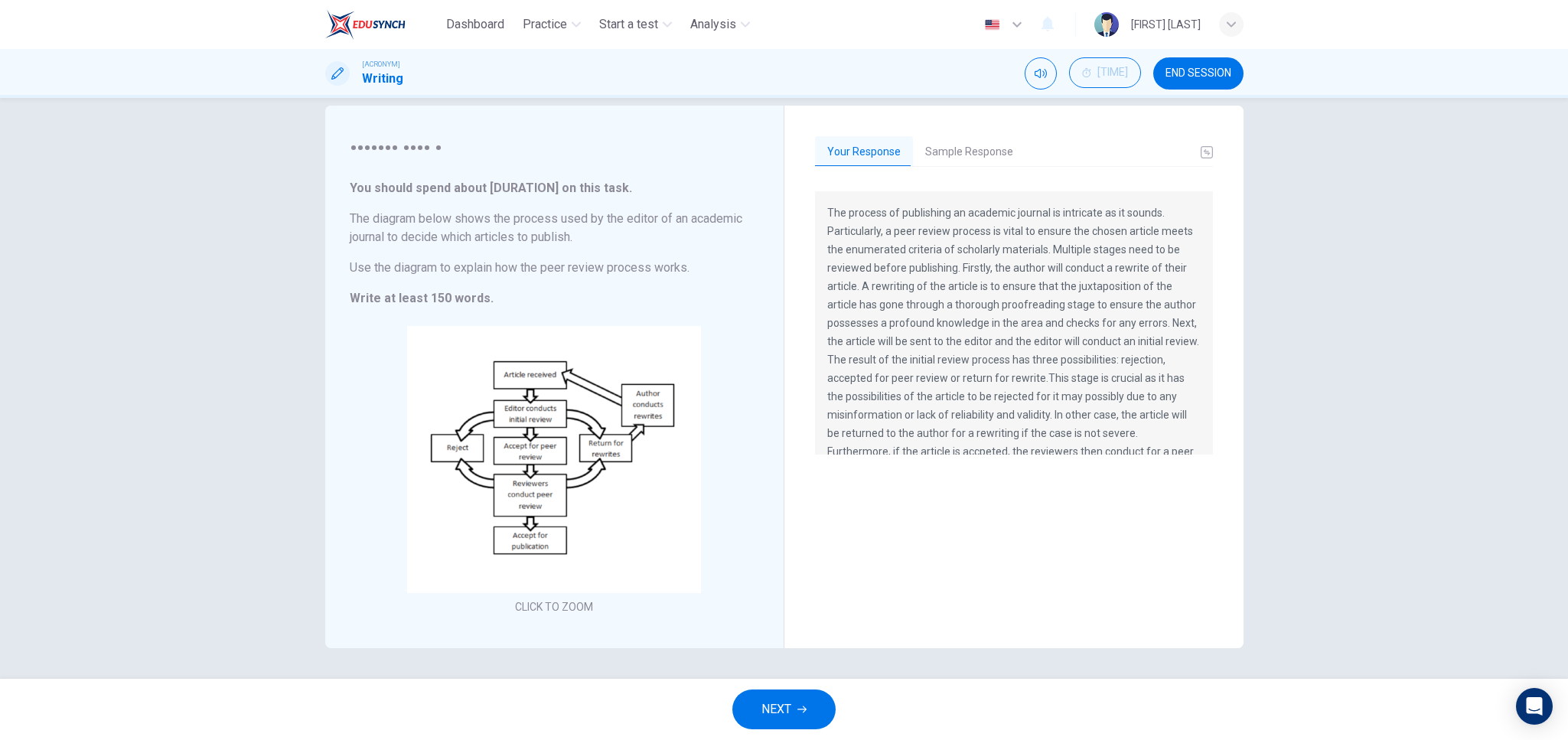 scroll, scrollTop: 0, scrollLeft: 0, axis: both 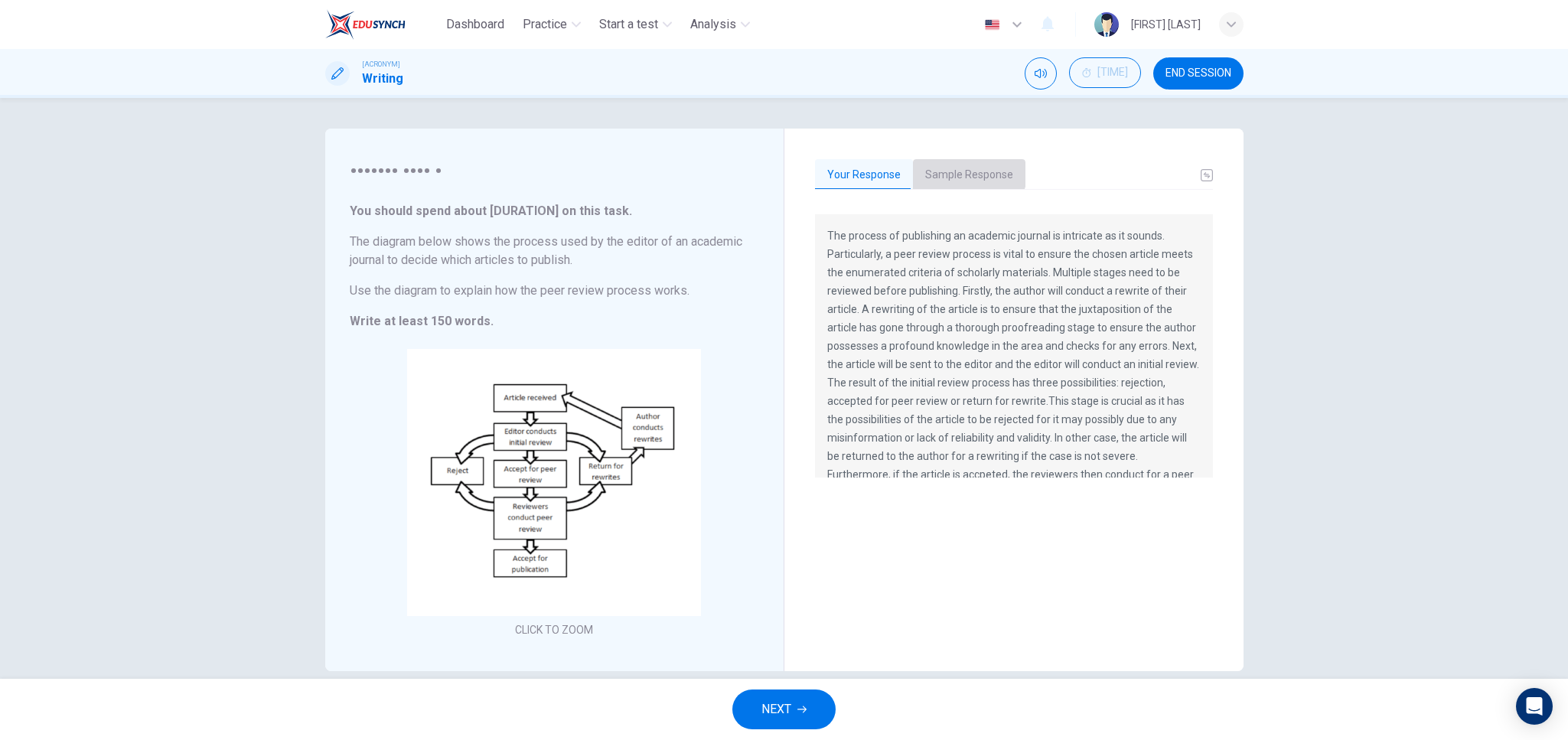 click on "Sample Response" at bounding box center [969, 175] 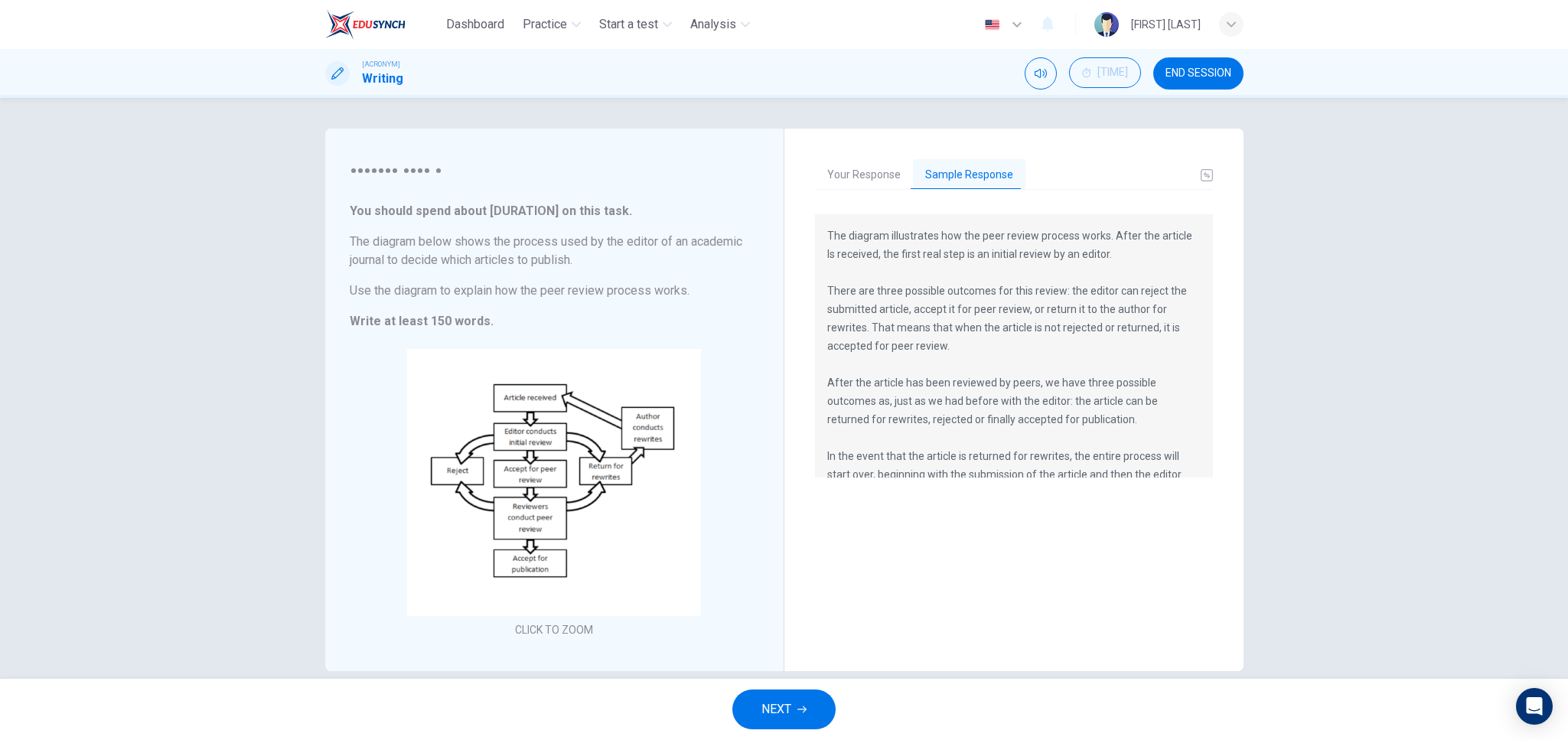 scroll, scrollTop: 92, scrollLeft: 0, axis: vertical 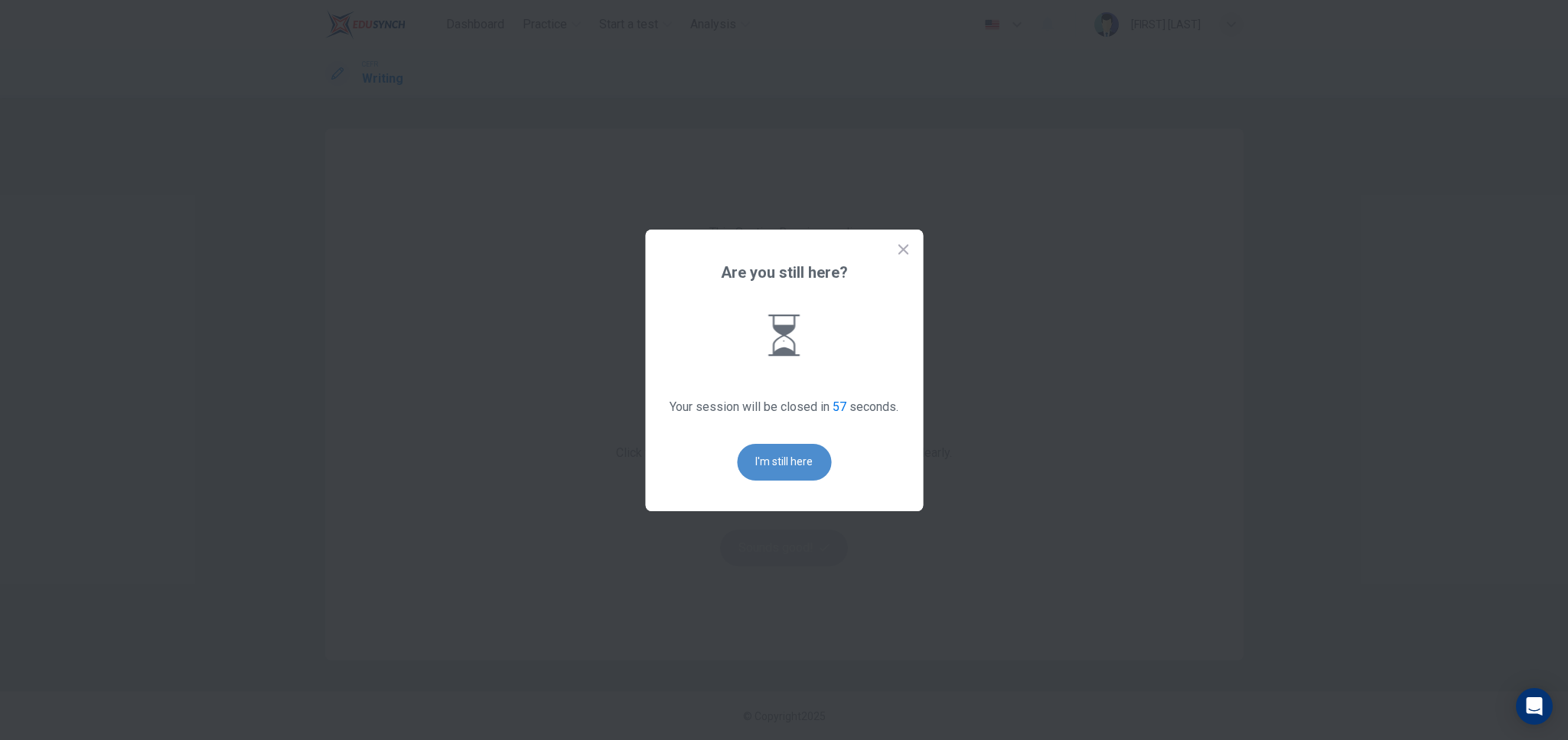 click on "I'm still here" at bounding box center [784, 462] 